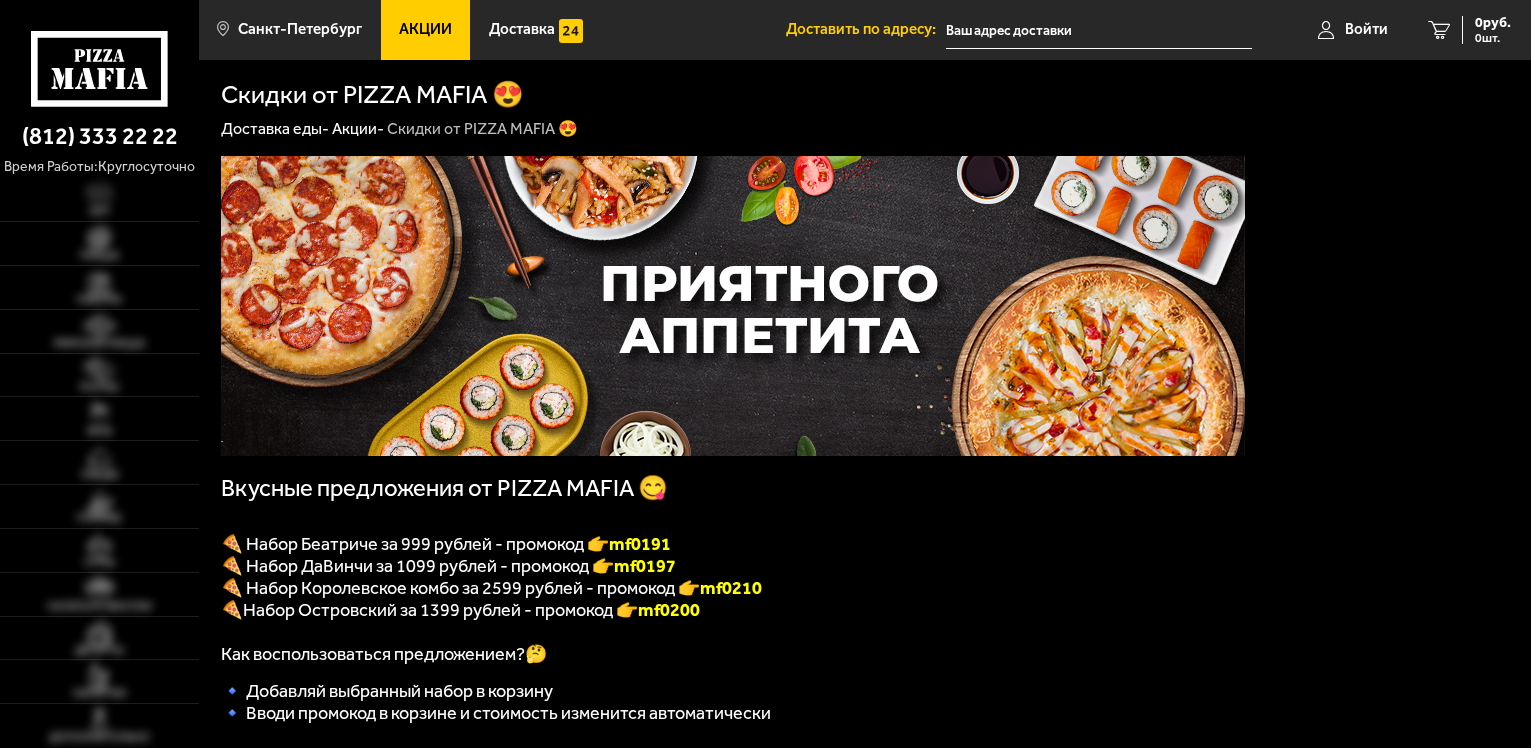 scroll, scrollTop: 0, scrollLeft: 0, axis: both 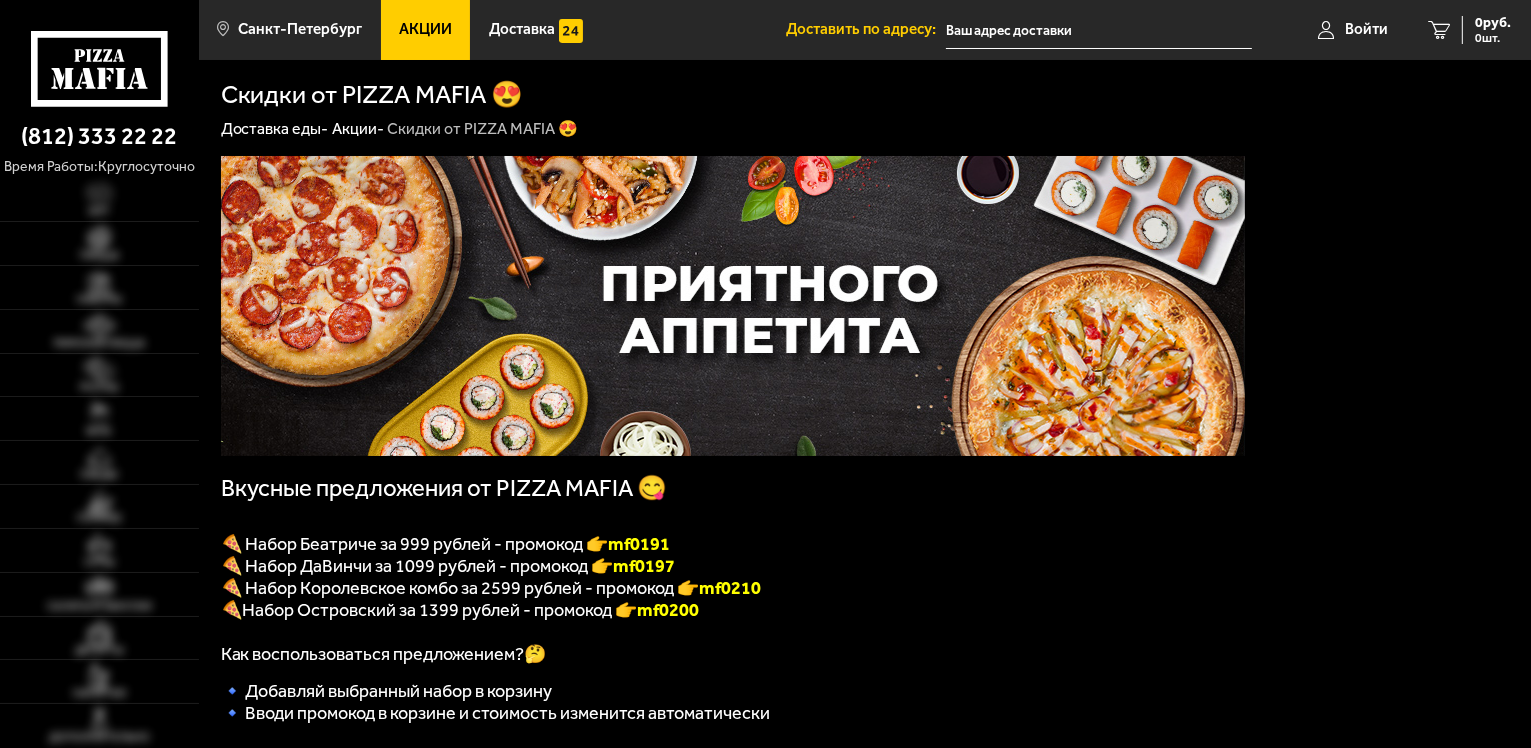 type on "[STREET], [NUMBER][LETTER][LETTER], [ENTRANCE]" 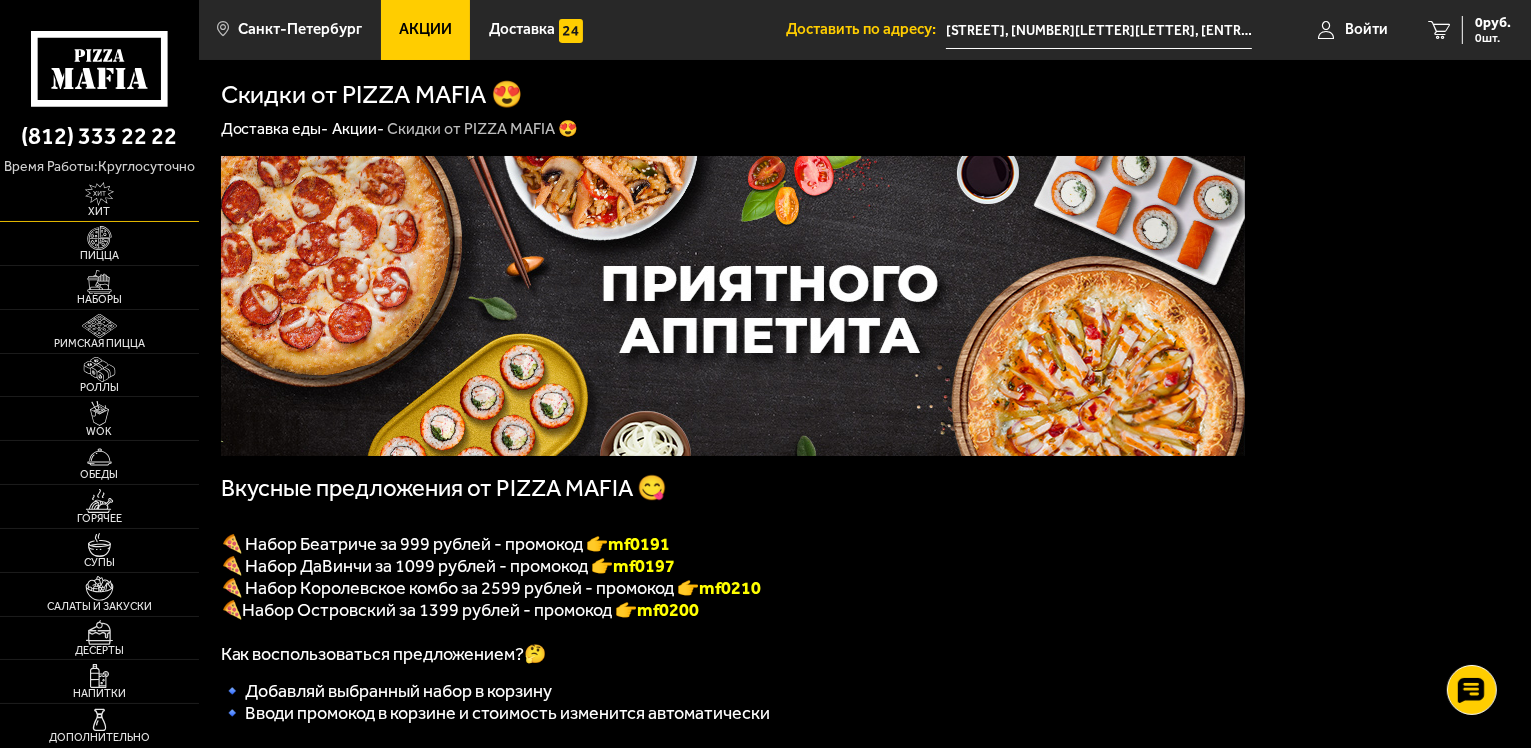 click at bounding box center (99, 194) 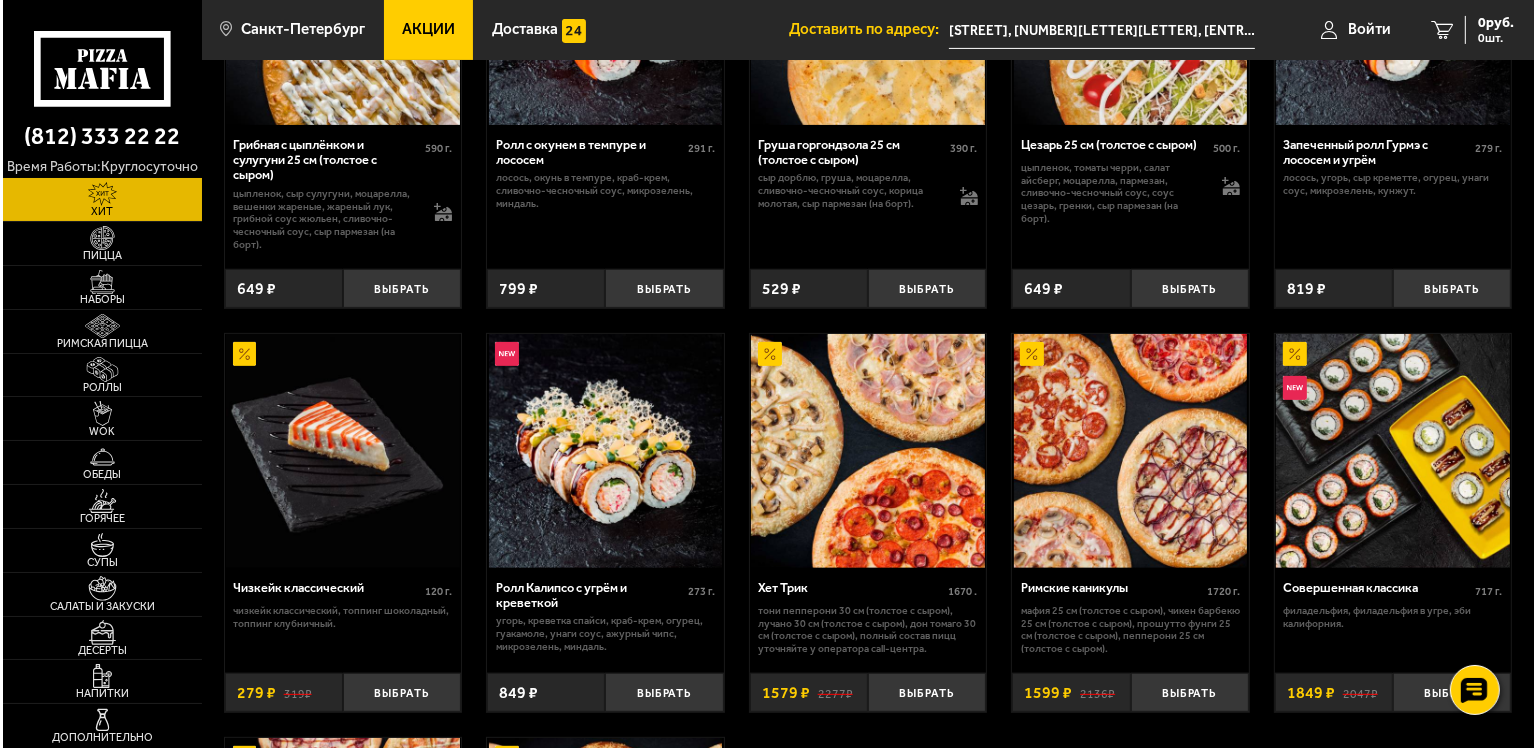 scroll, scrollTop: 700, scrollLeft: 0, axis: vertical 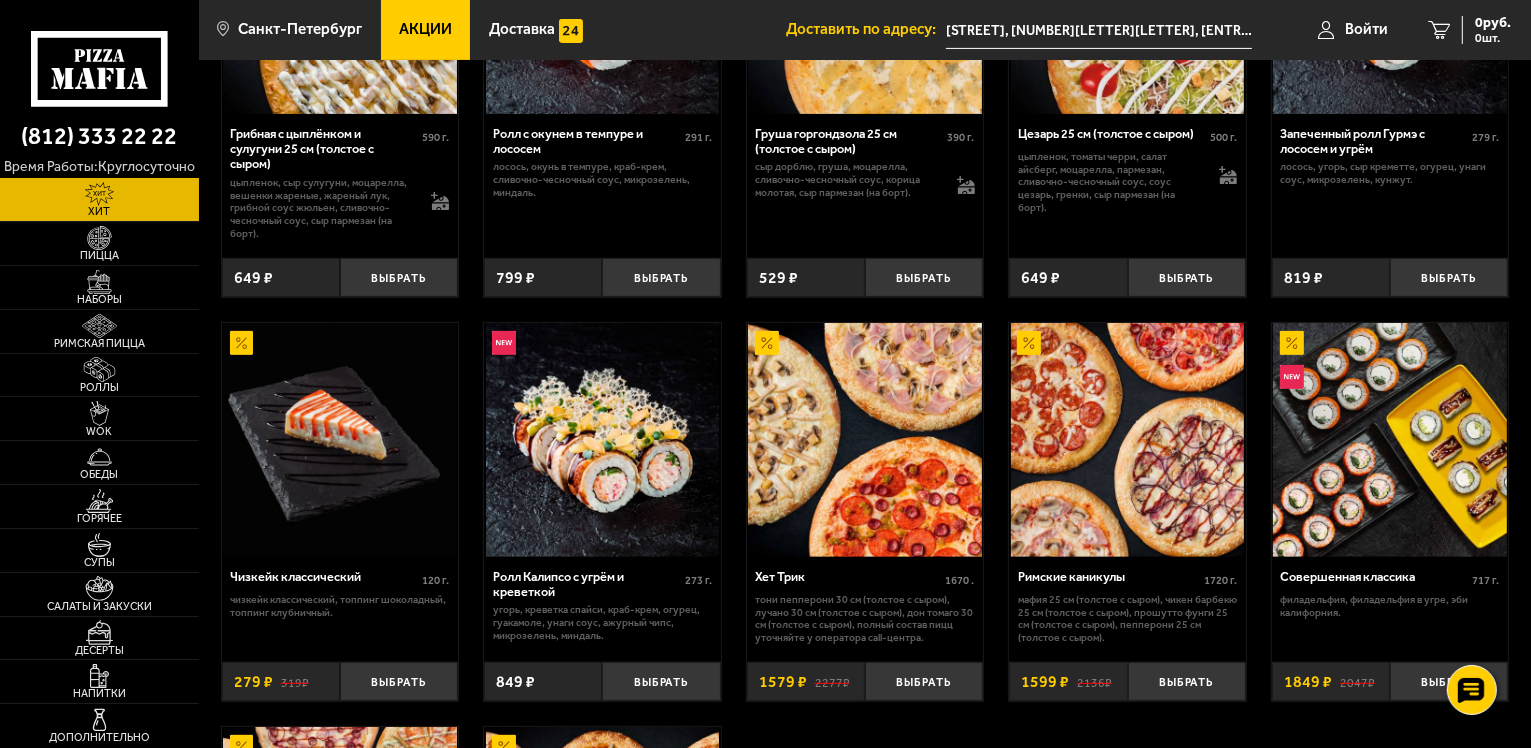 click at bounding box center [865, 440] 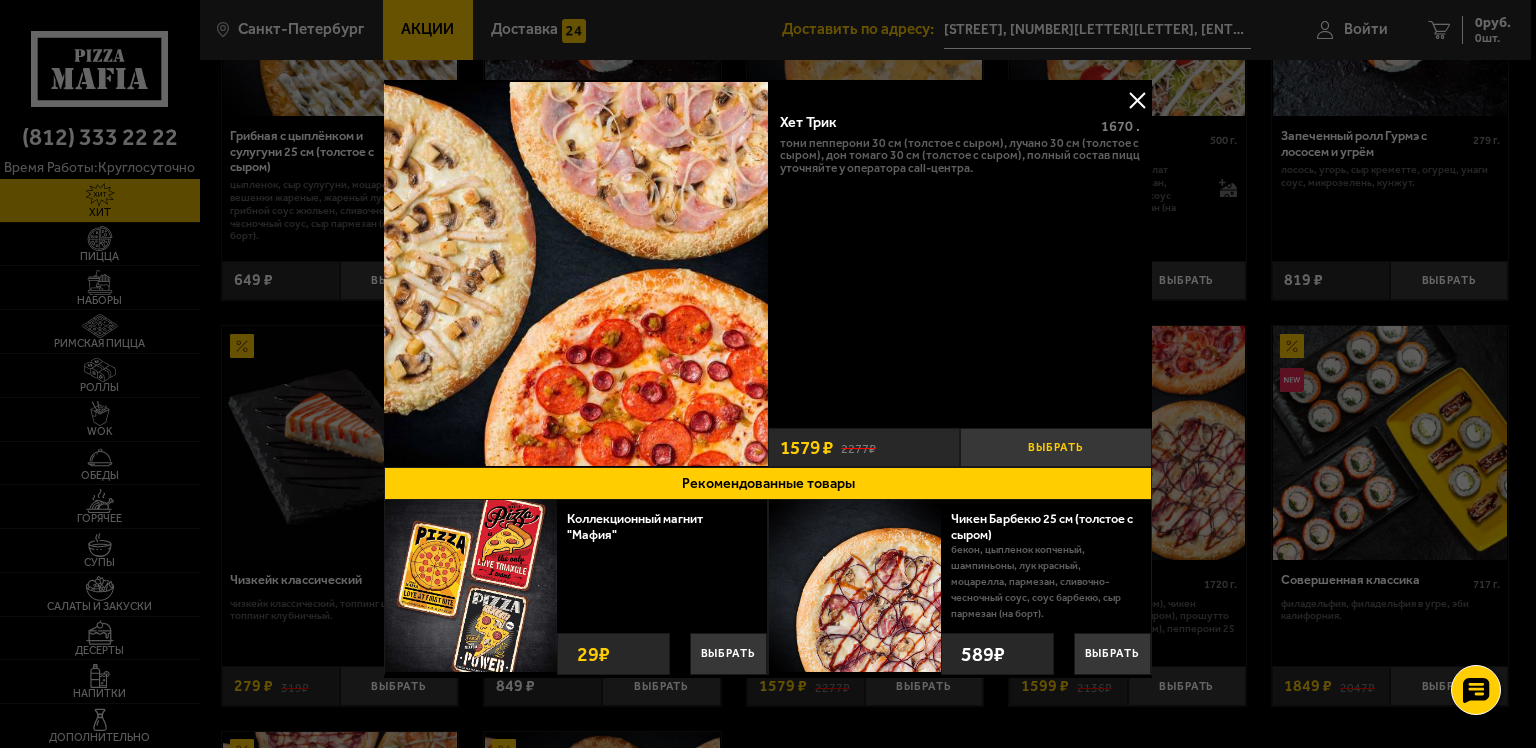 click on "Выбрать" at bounding box center [1056, 447] 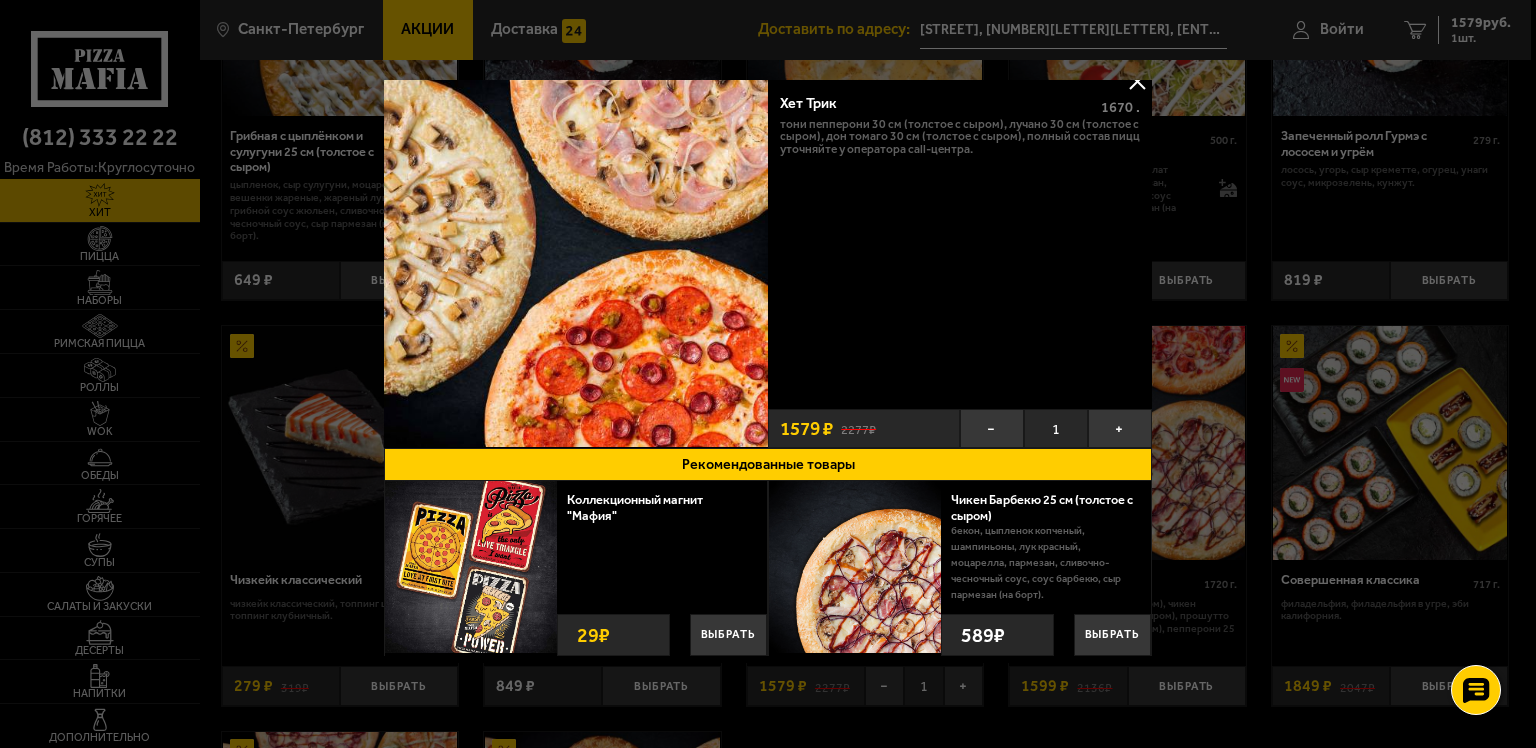 scroll, scrollTop: 24, scrollLeft: 0, axis: vertical 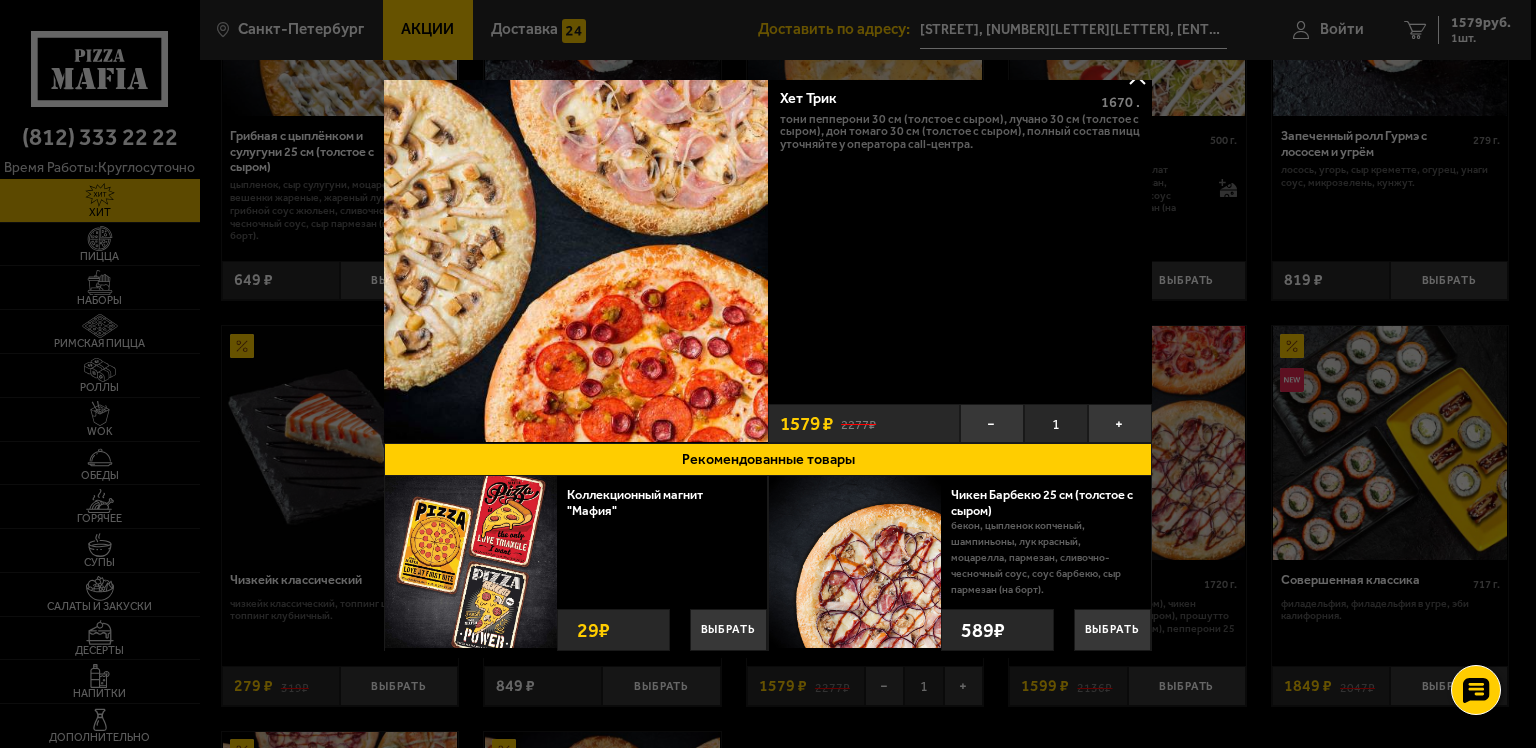 click on "2277  ₽" at bounding box center (858, 423) 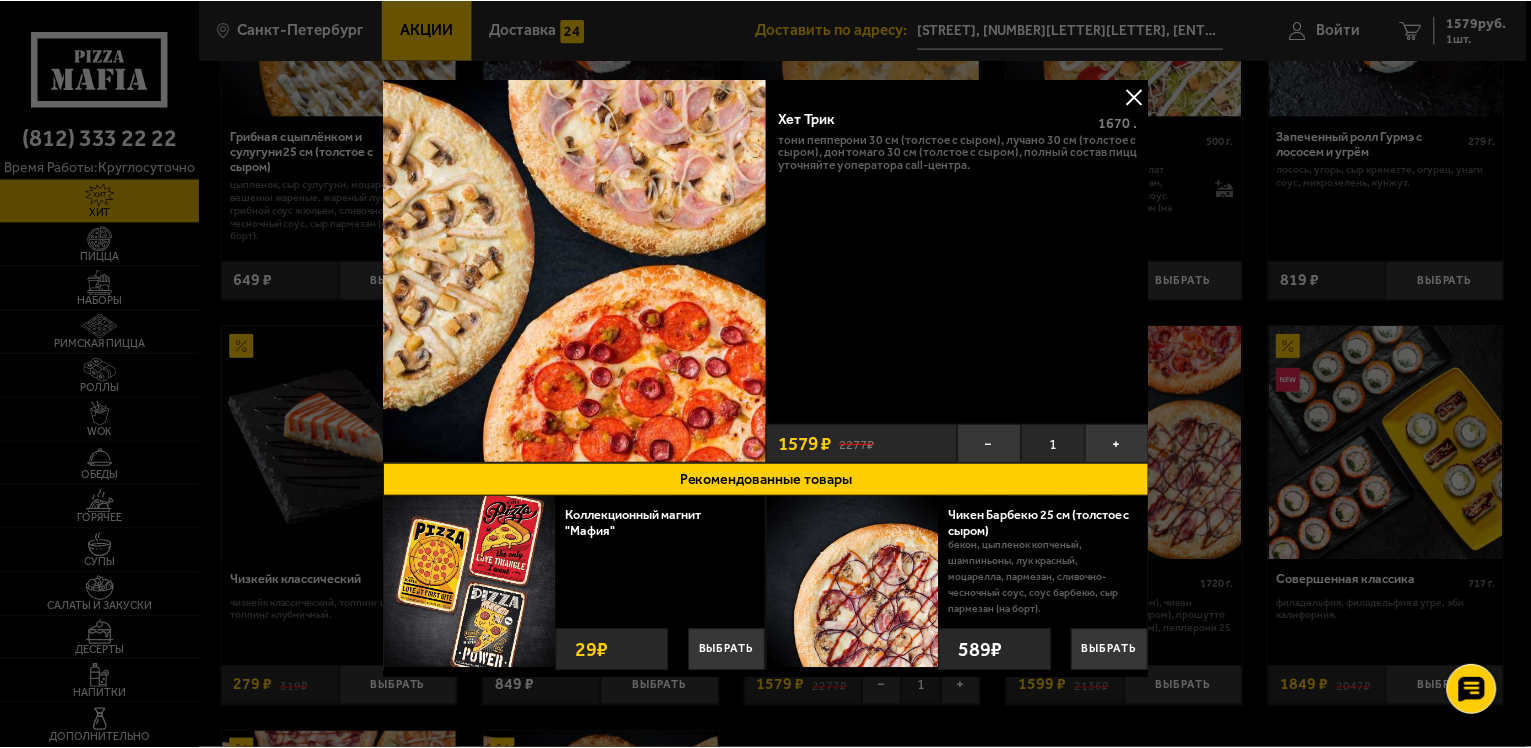scroll, scrollTop: 0, scrollLeft: 0, axis: both 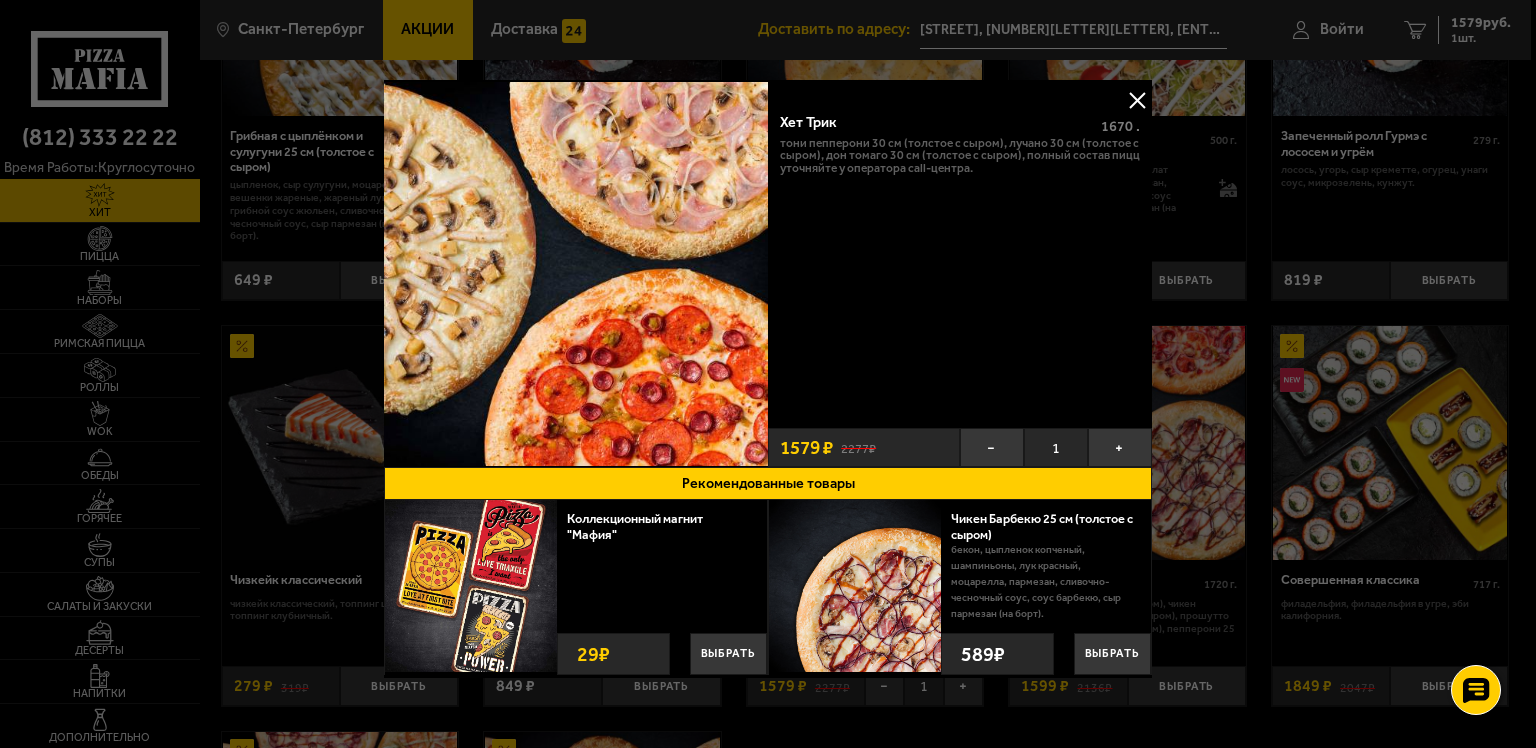 click at bounding box center [1137, 100] 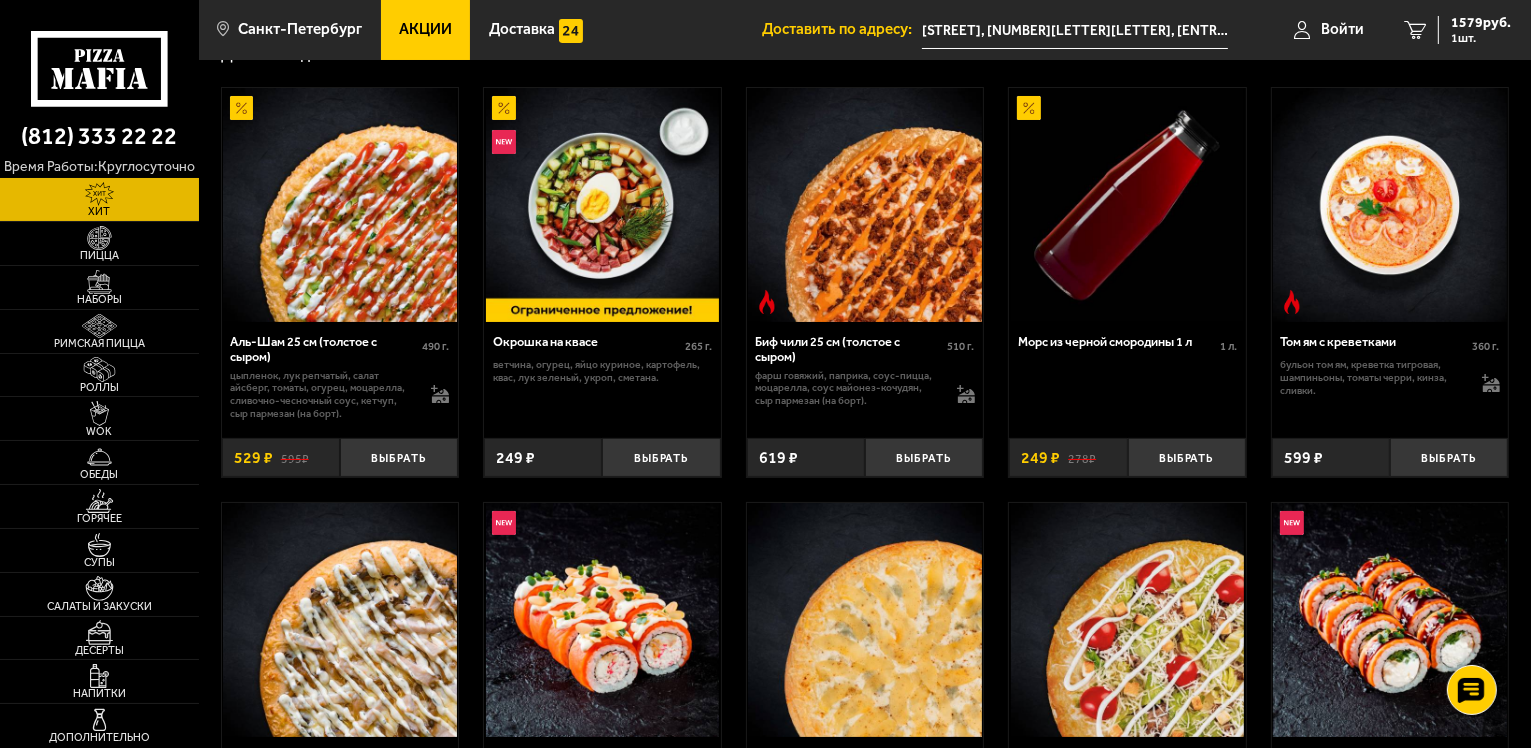 scroll, scrollTop: 0, scrollLeft: 0, axis: both 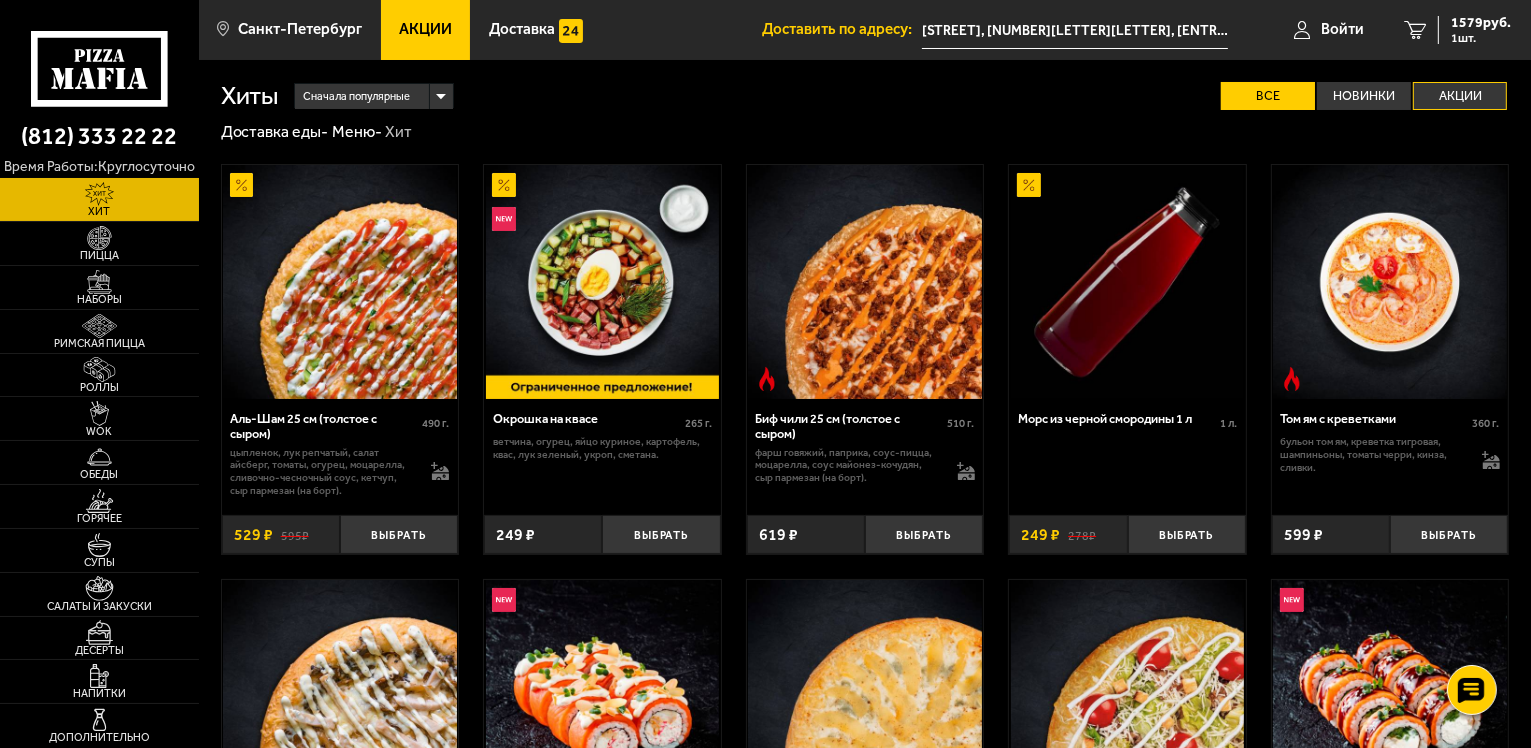 click on "Акции" at bounding box center [1460, 96] 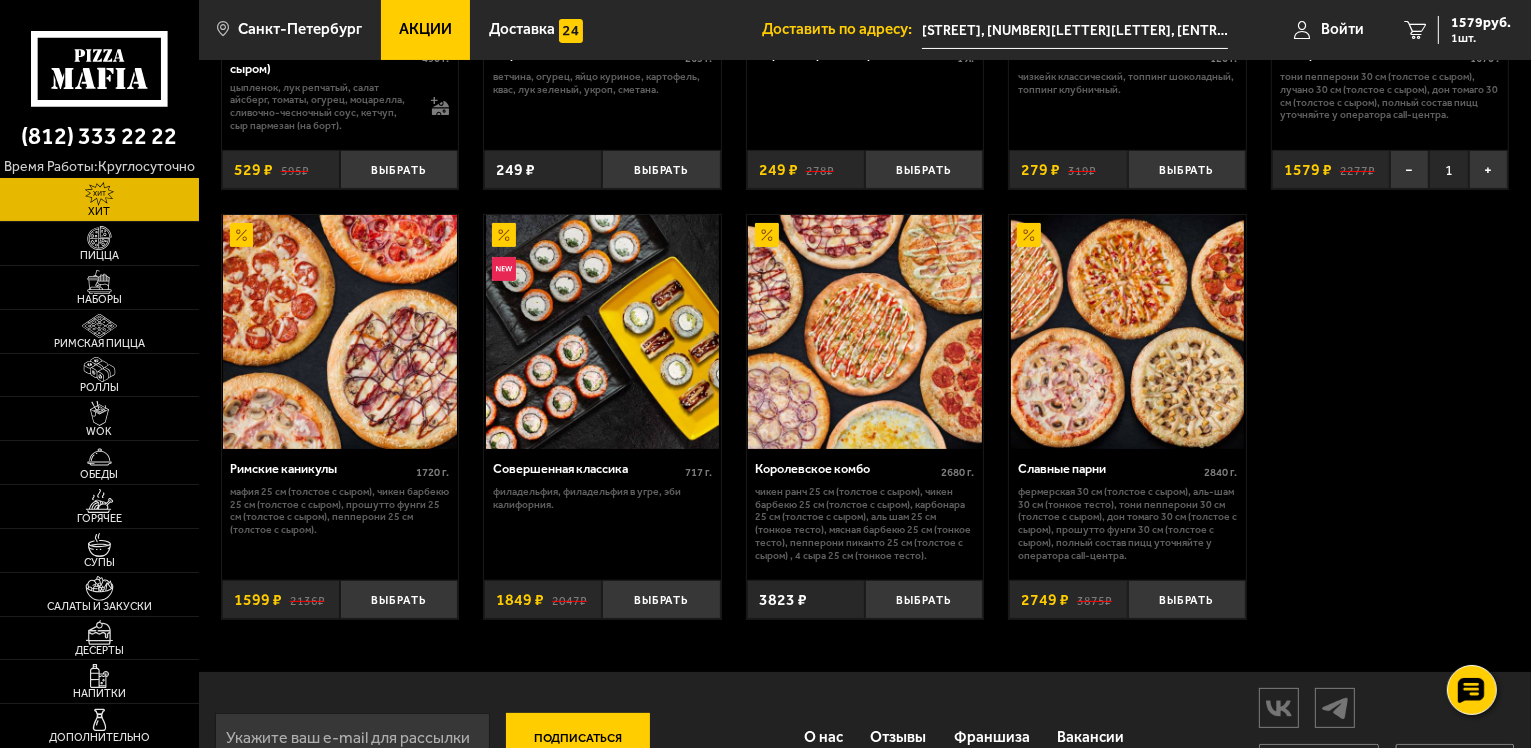 scroll, scrollTop: 400, scrollLeft: 0, axis: vertical 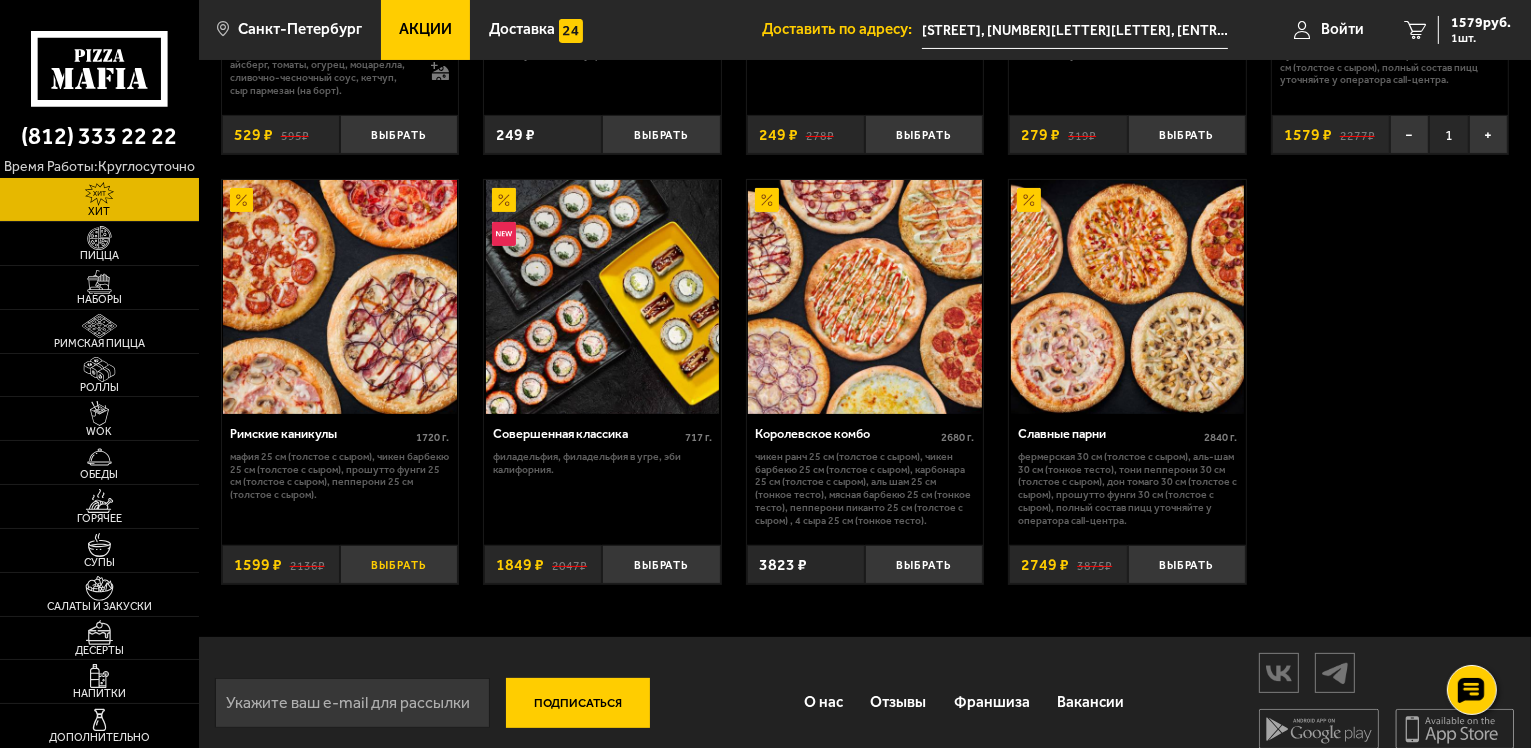 click on "Выбрать" at bounding box center [399, 564] 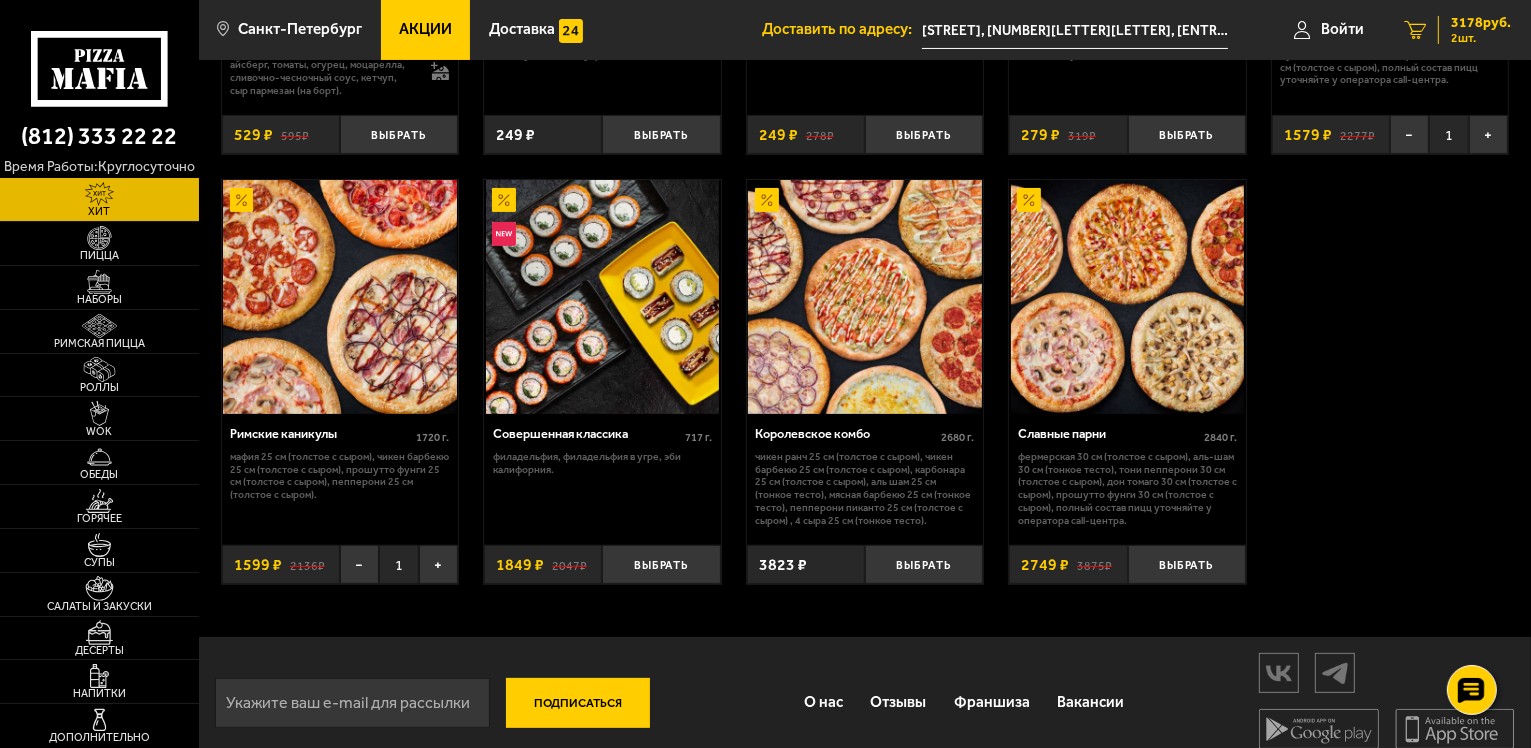 click on "2" at bounding box center (1415, 30) 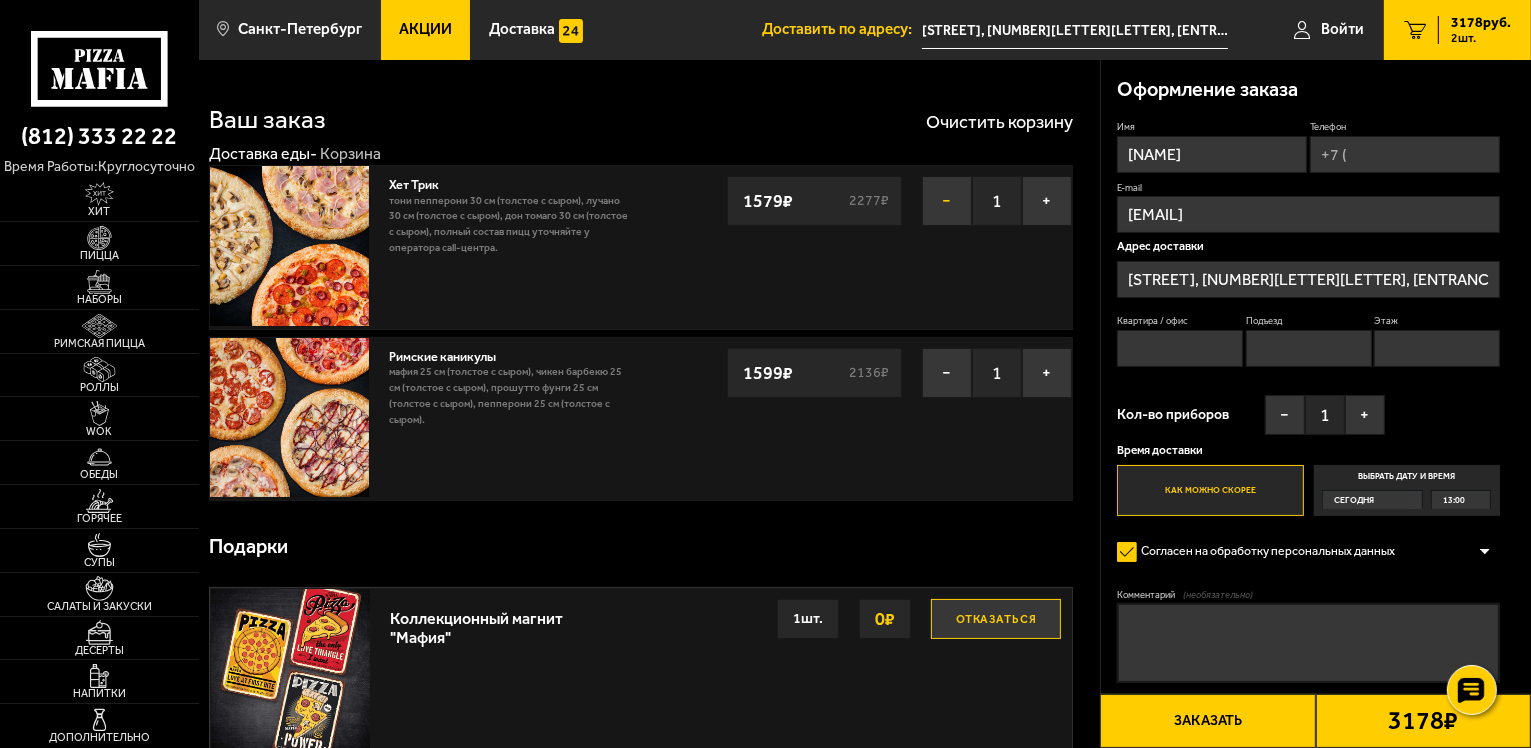 click on "−" at bounding box center (947, 201) 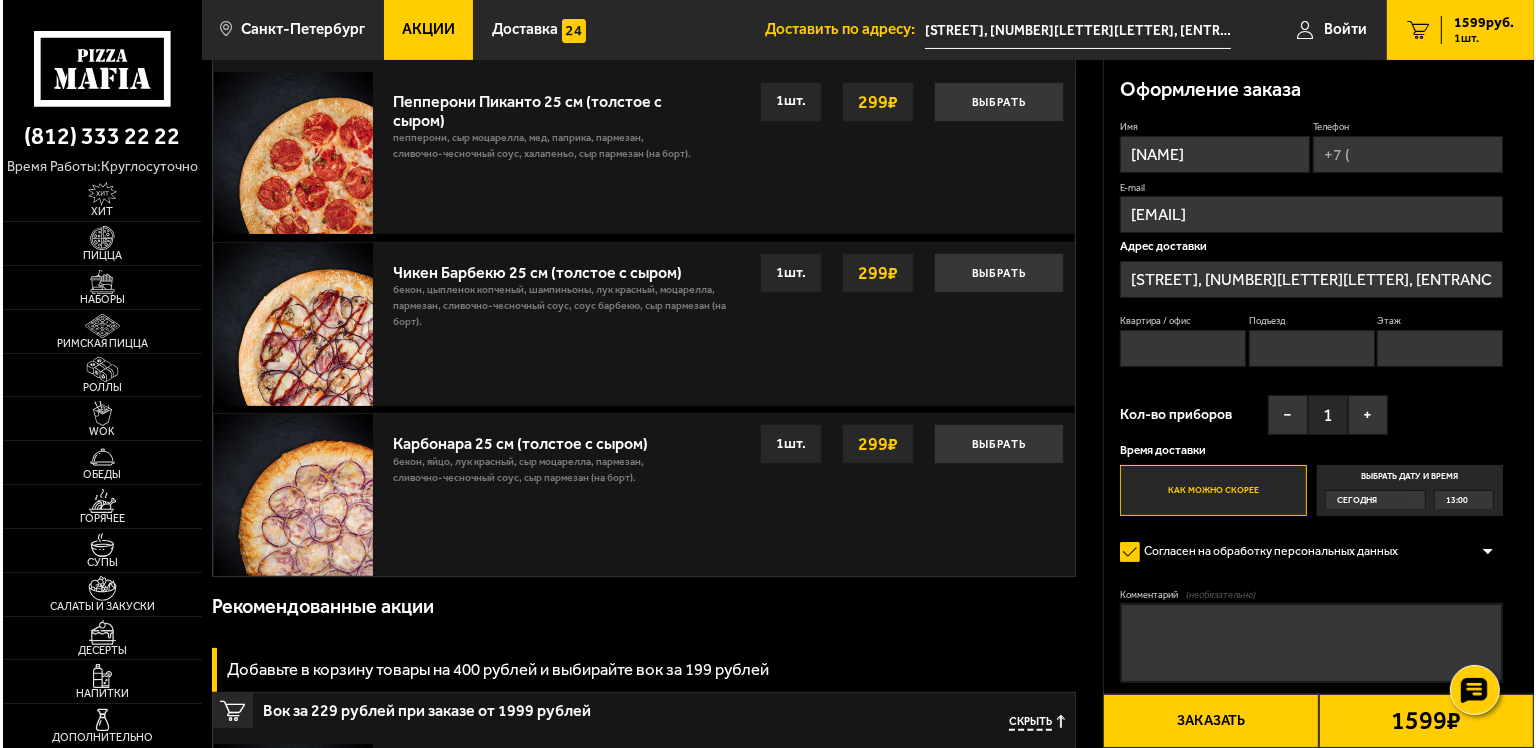 scroll, scrollTop: 400, scrollLeft: 0, axis: vertical 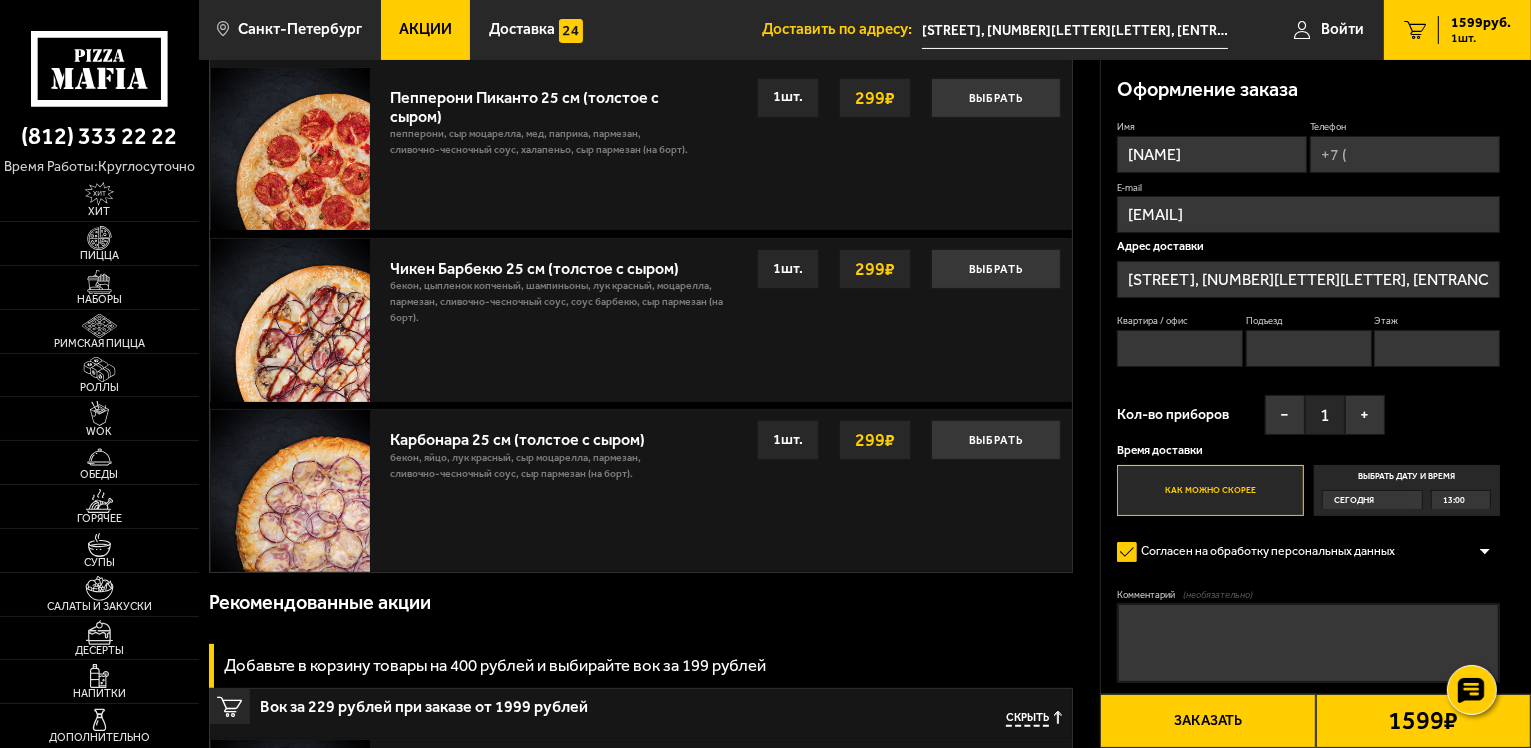 click on "Телефон" at bounding box center (1405, 154) 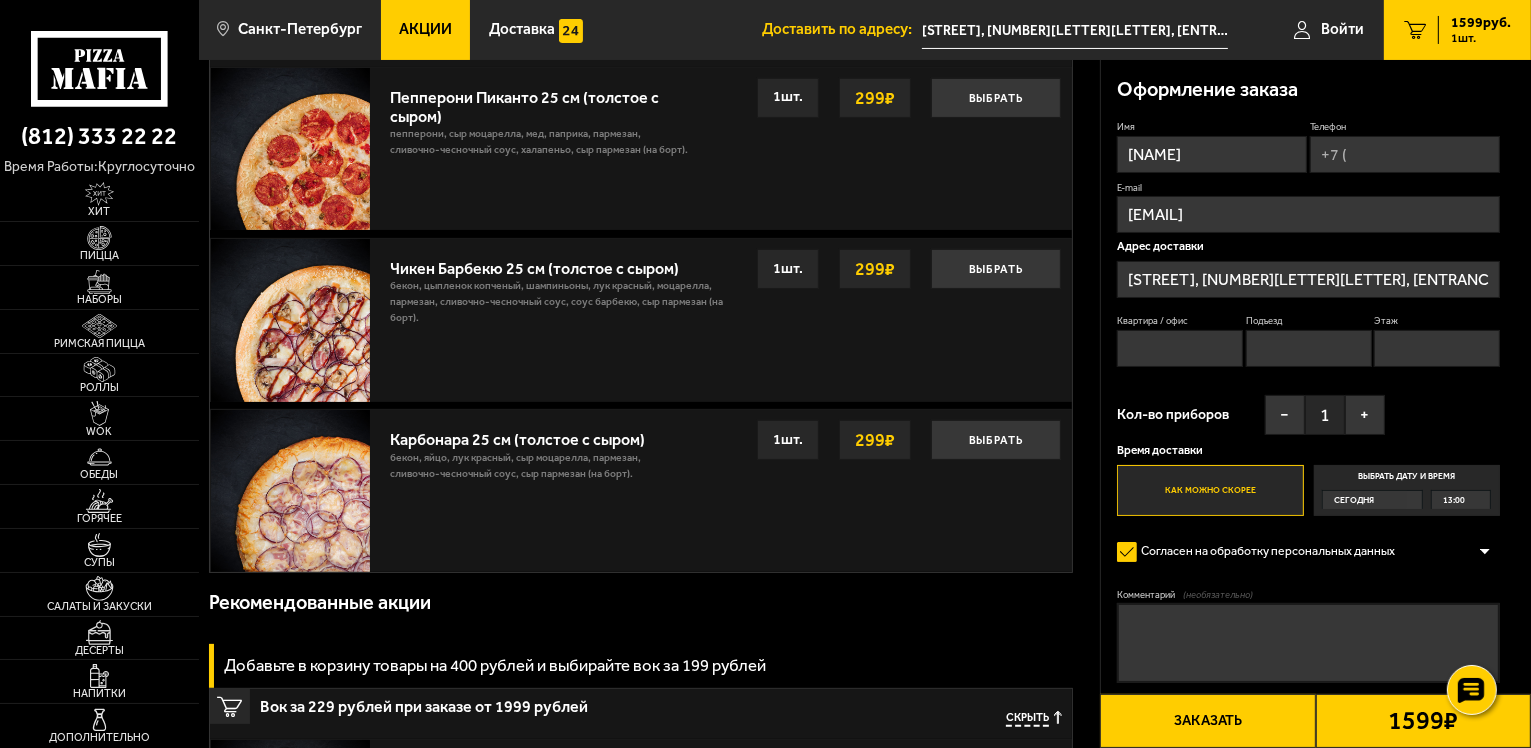 type on "[PHONE]" 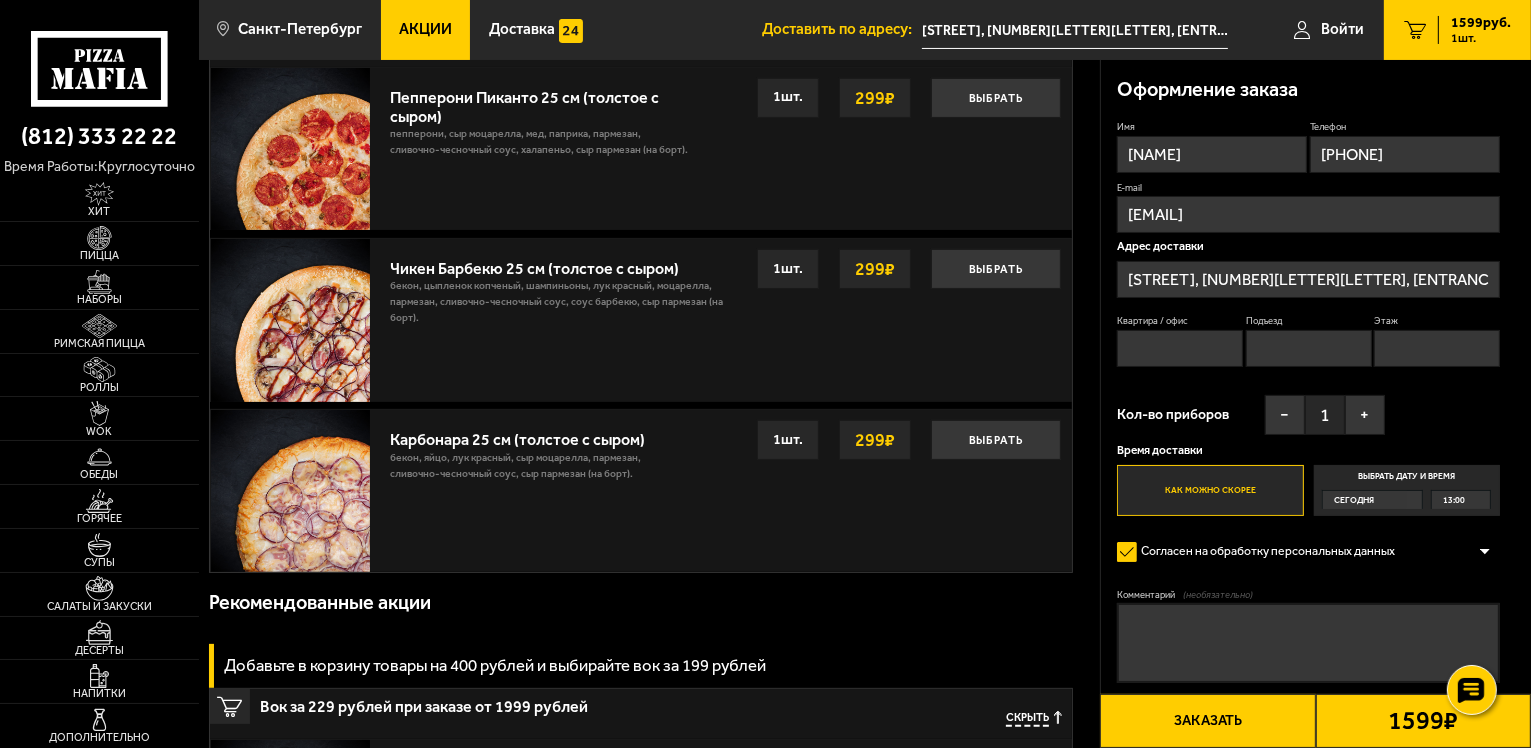 type on "37" 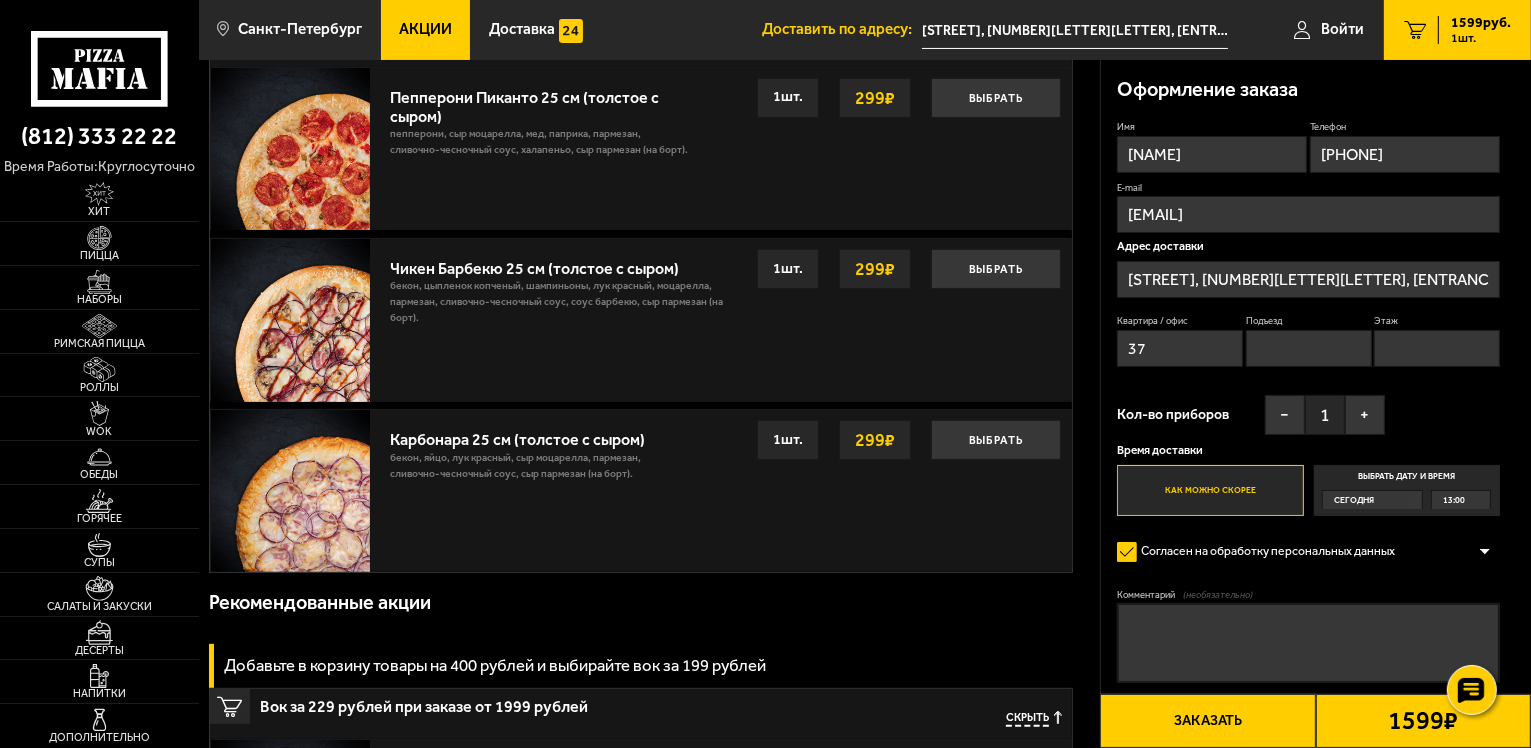 type on "1" 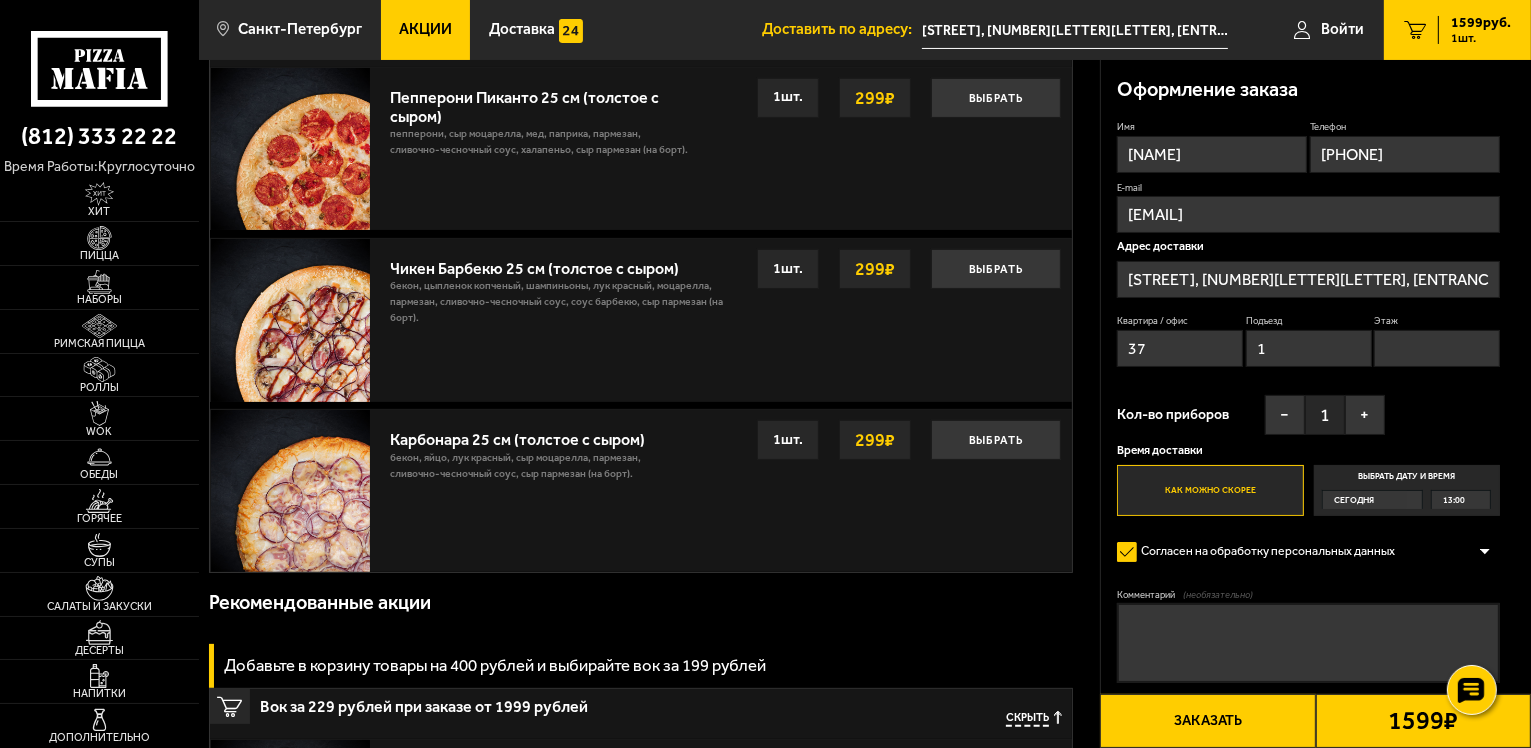 type on "10" 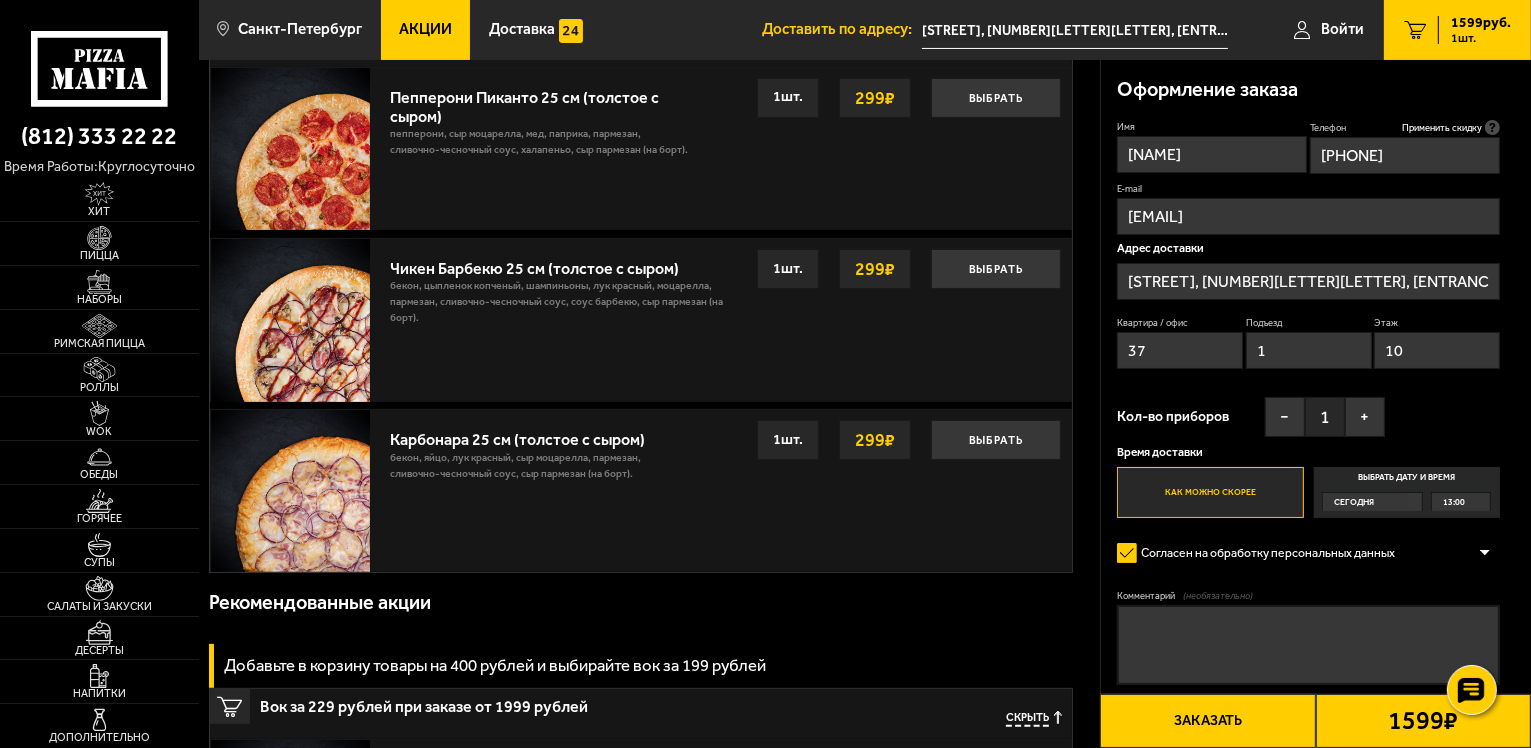type on "[PHONE]" 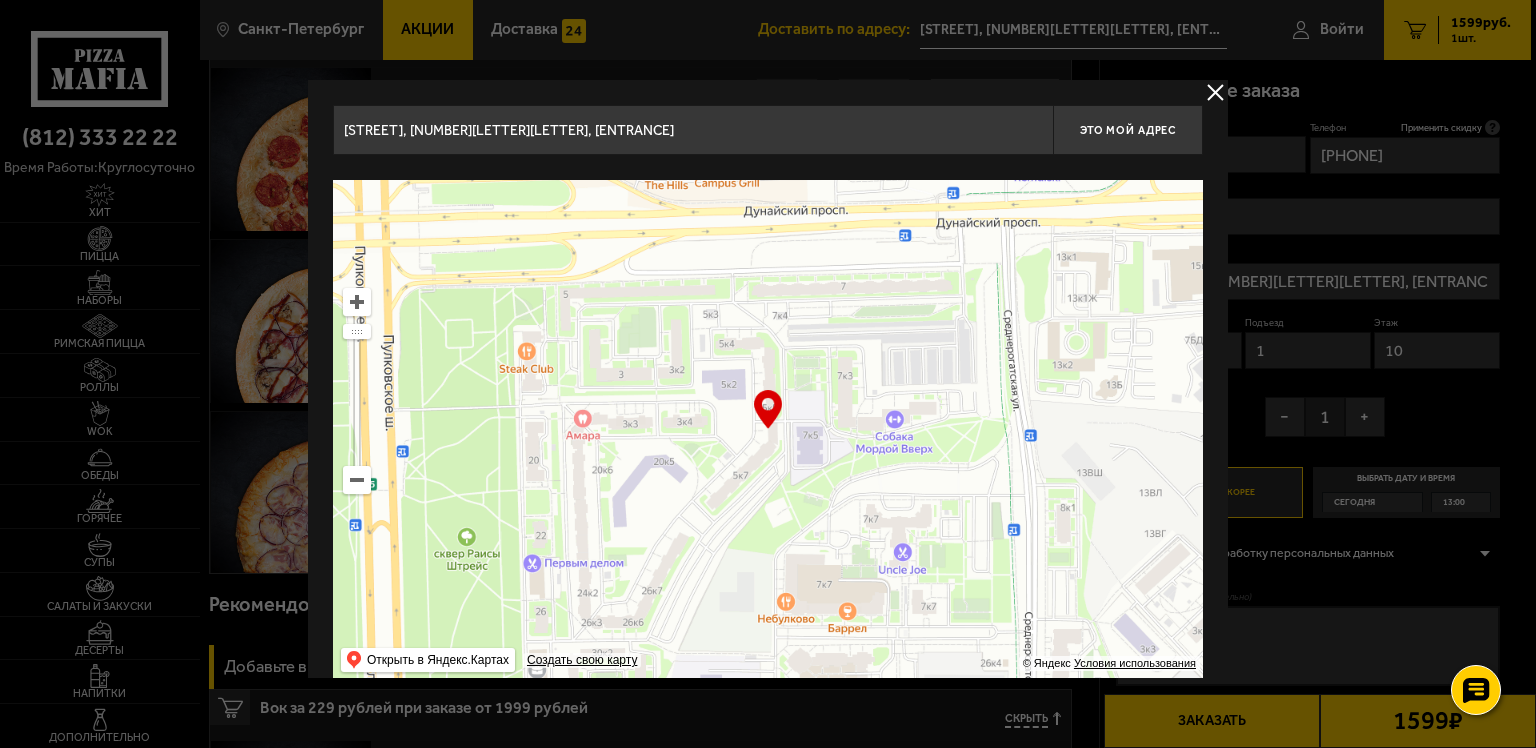 click on "[STREET], [NUMBER][LETTER][LETTER], [ENTRANCE]" at bounding box center [693, 130] 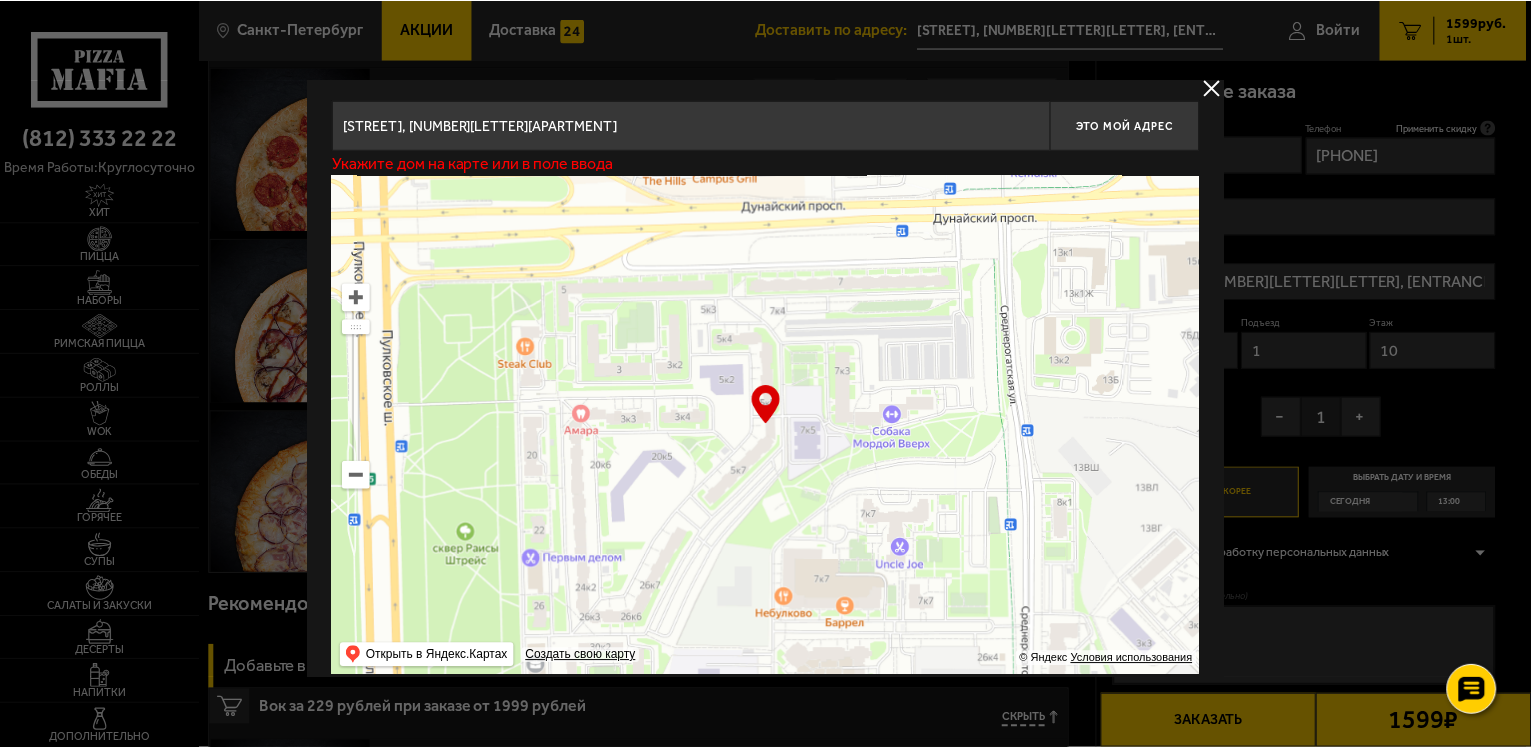 scroll, scrollTop: 0, scrollLeft: 0, axis: both 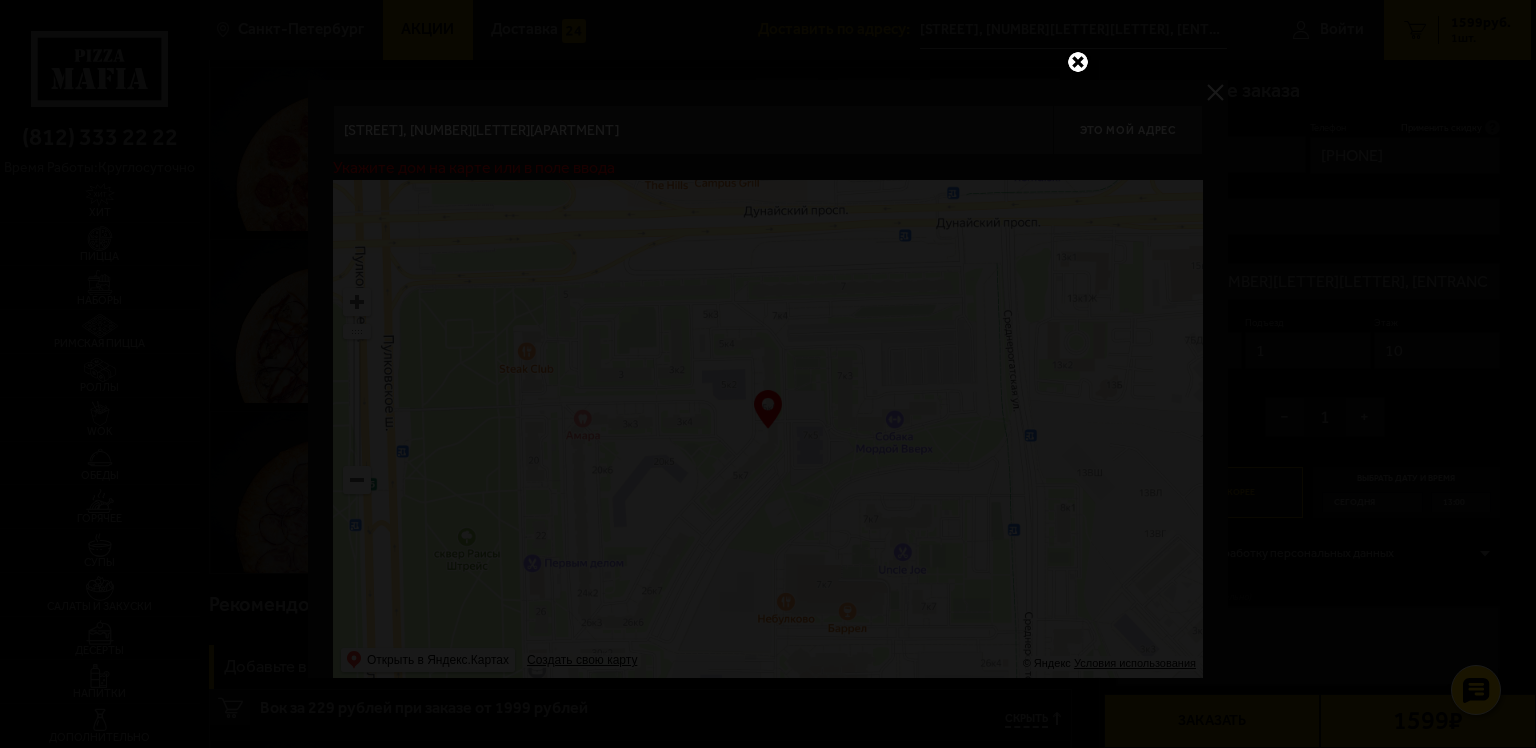 click at bounding box center (1078, 62) 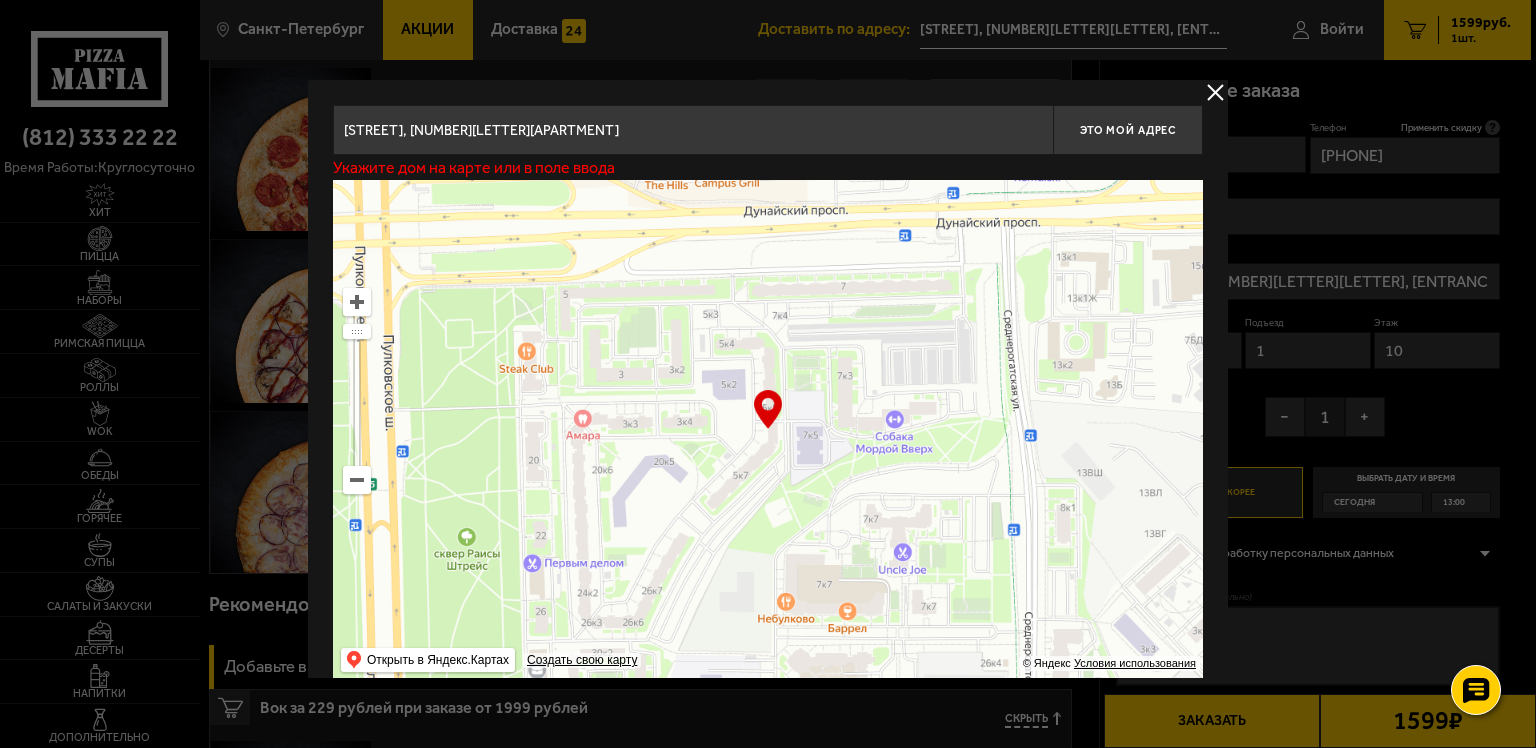 click on "[STREET], [NUMBER][LETTER][APARTMENT]" at bounding box center (693, 130) 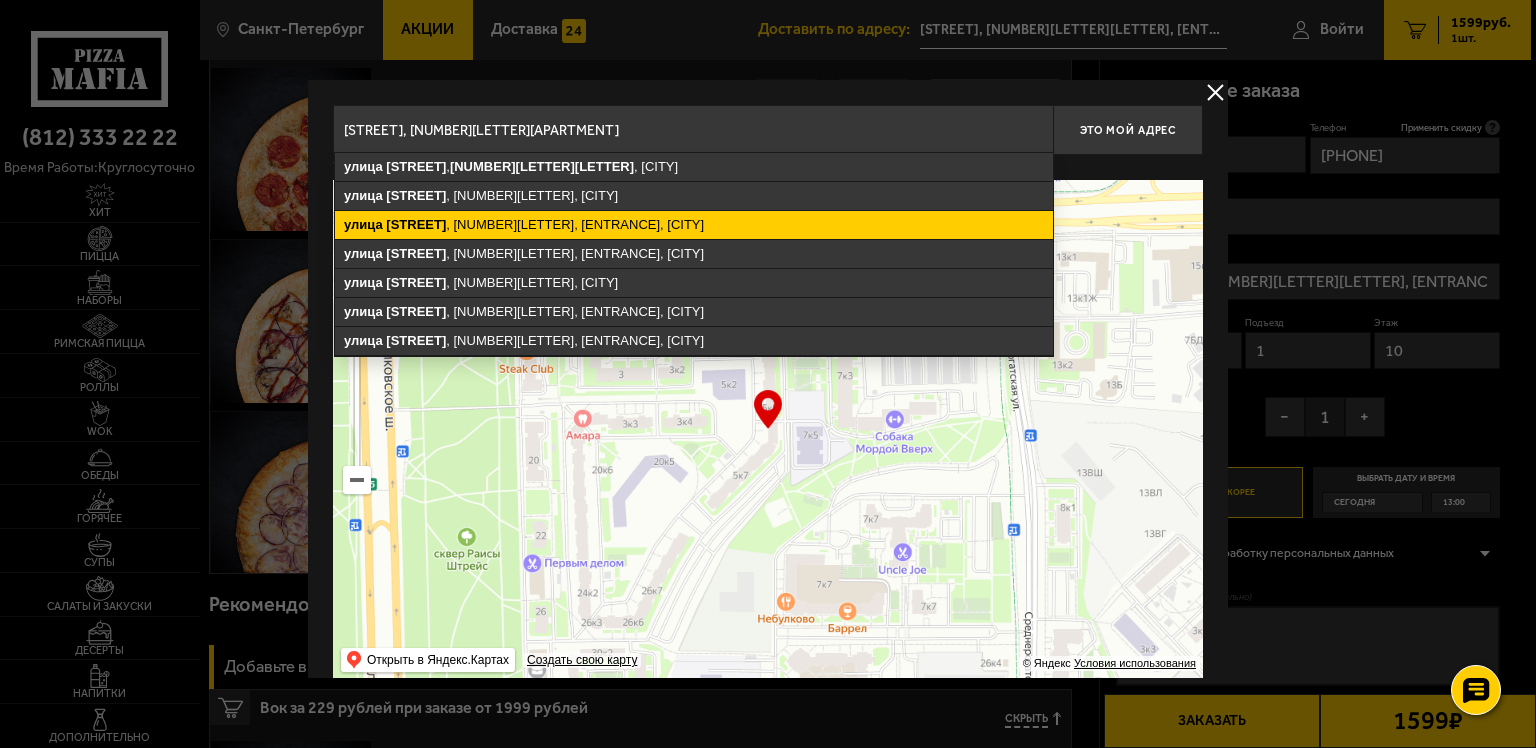 click on "[STREET]  [STREET], [NUMBER][LETTER], [ENTRANCE], [CITY]" at bounding box center (694, 225) 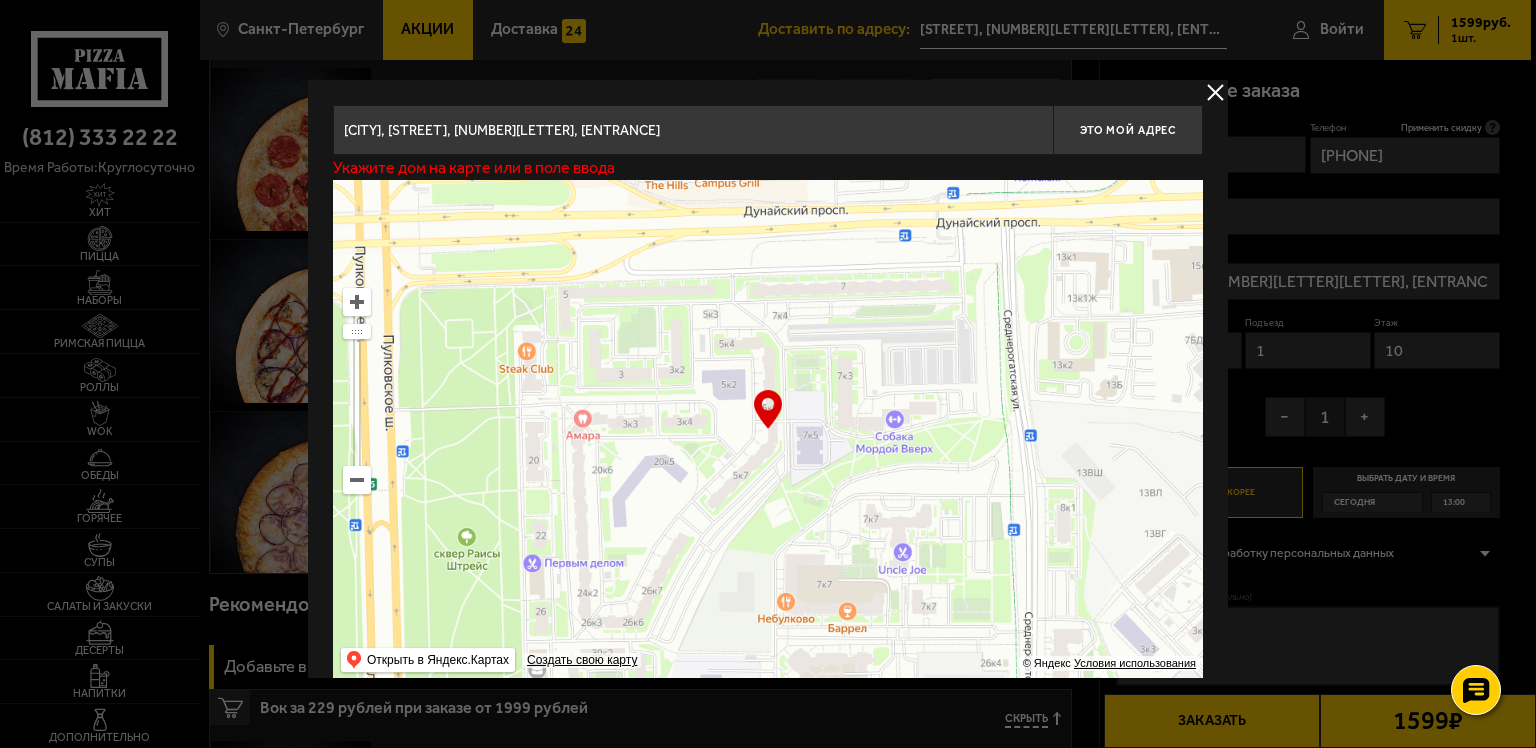type on "[STREET], [NUMBER][LETTER], [ENTRANCE]" 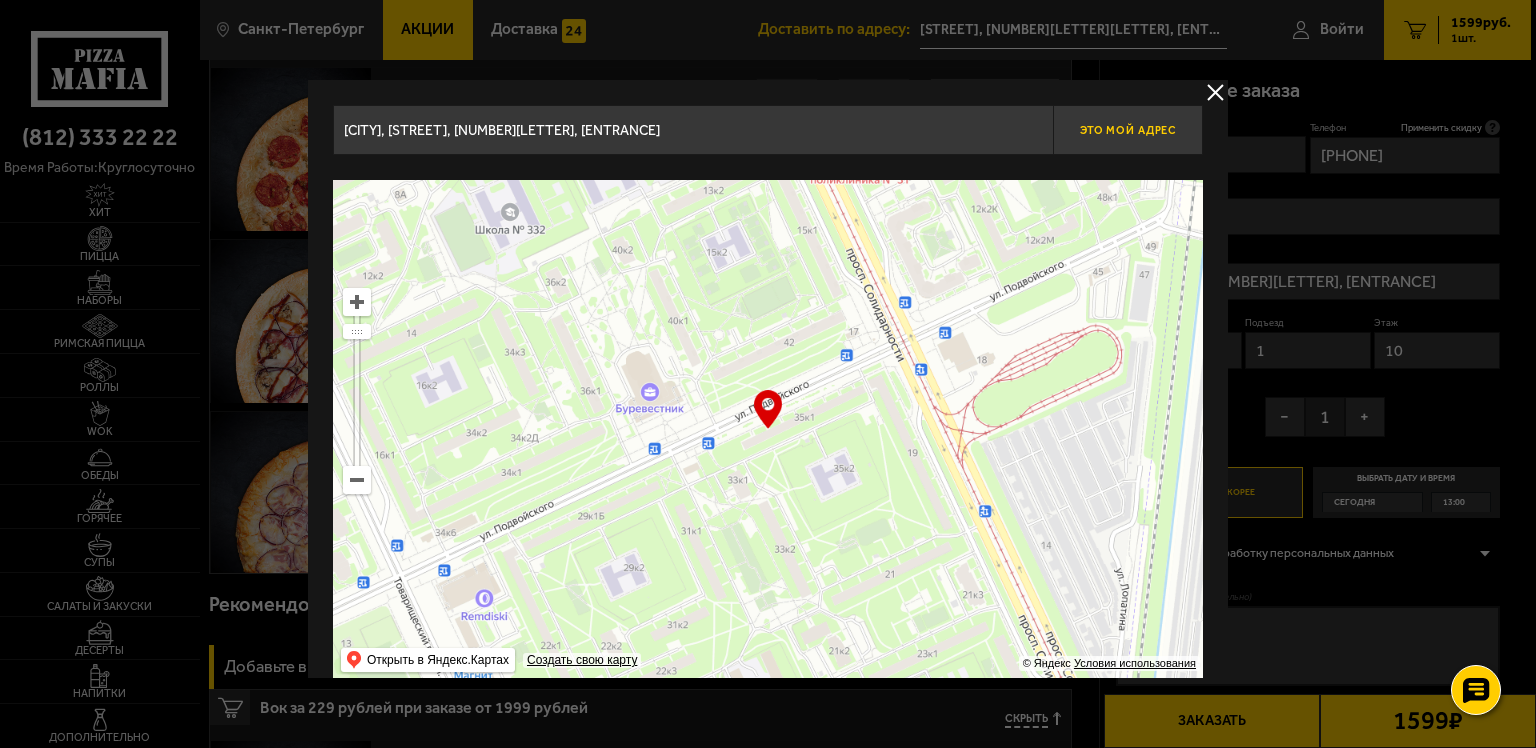 click on "Это мой адрес" at bounding box center (1128, 130) 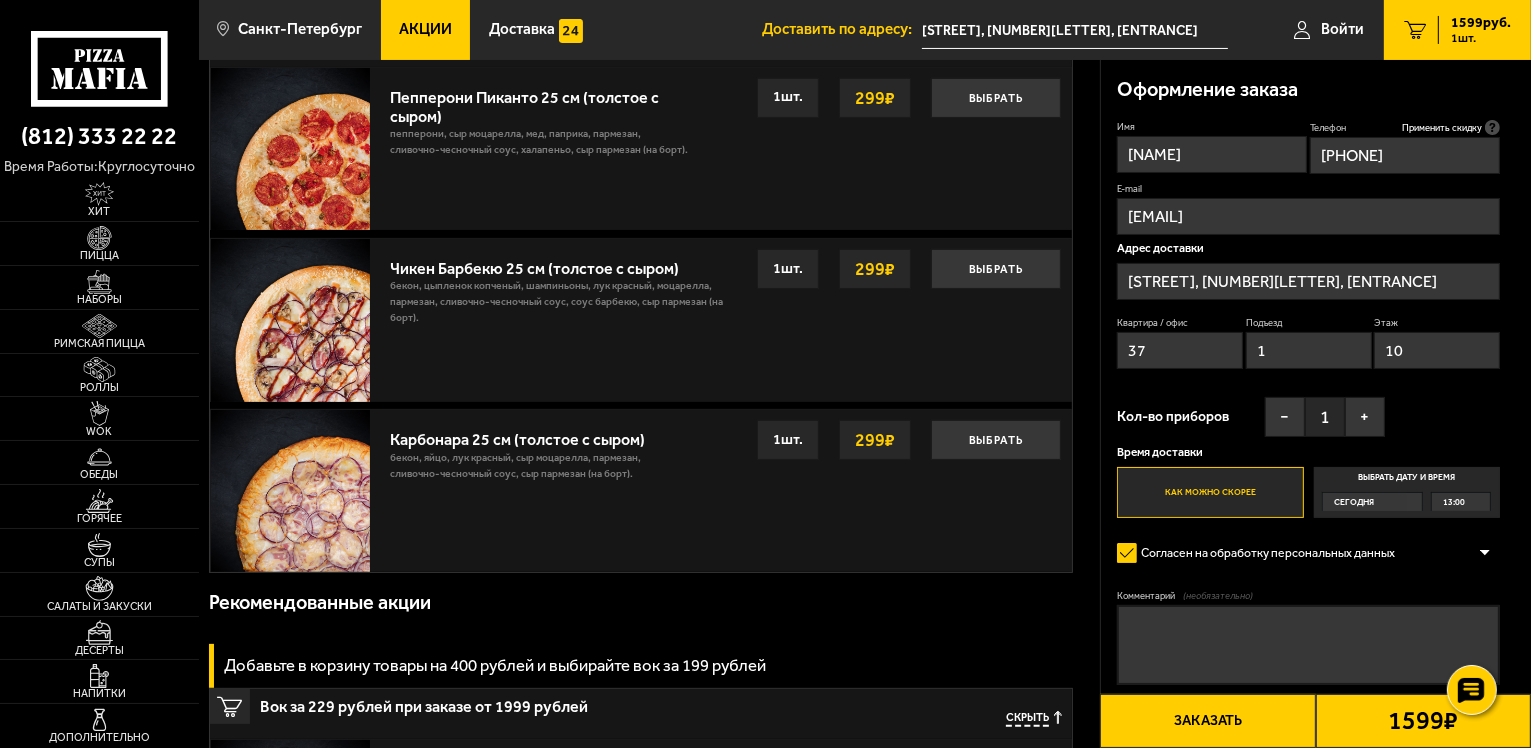 click on "37" at bounding box center [1180, 350] 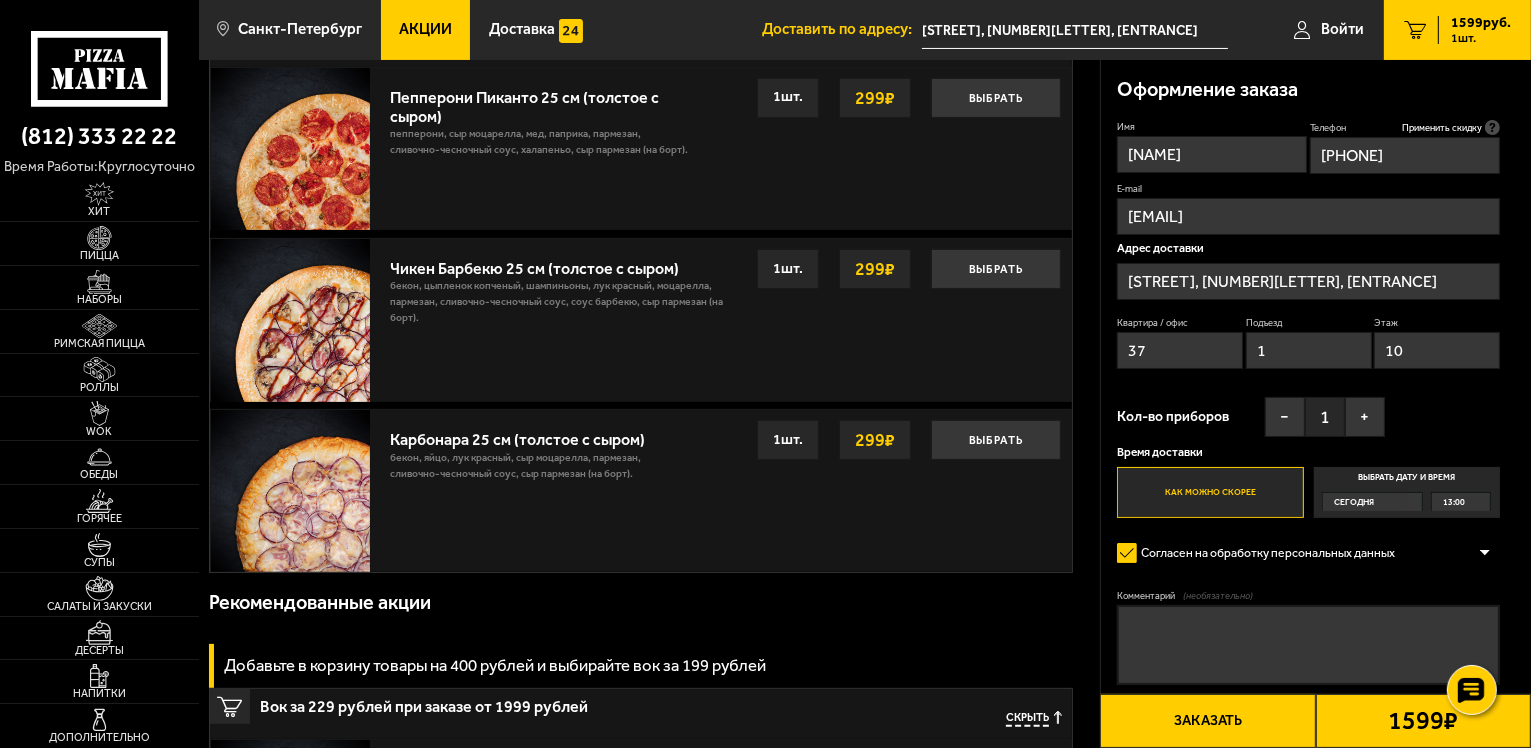 type on "3" 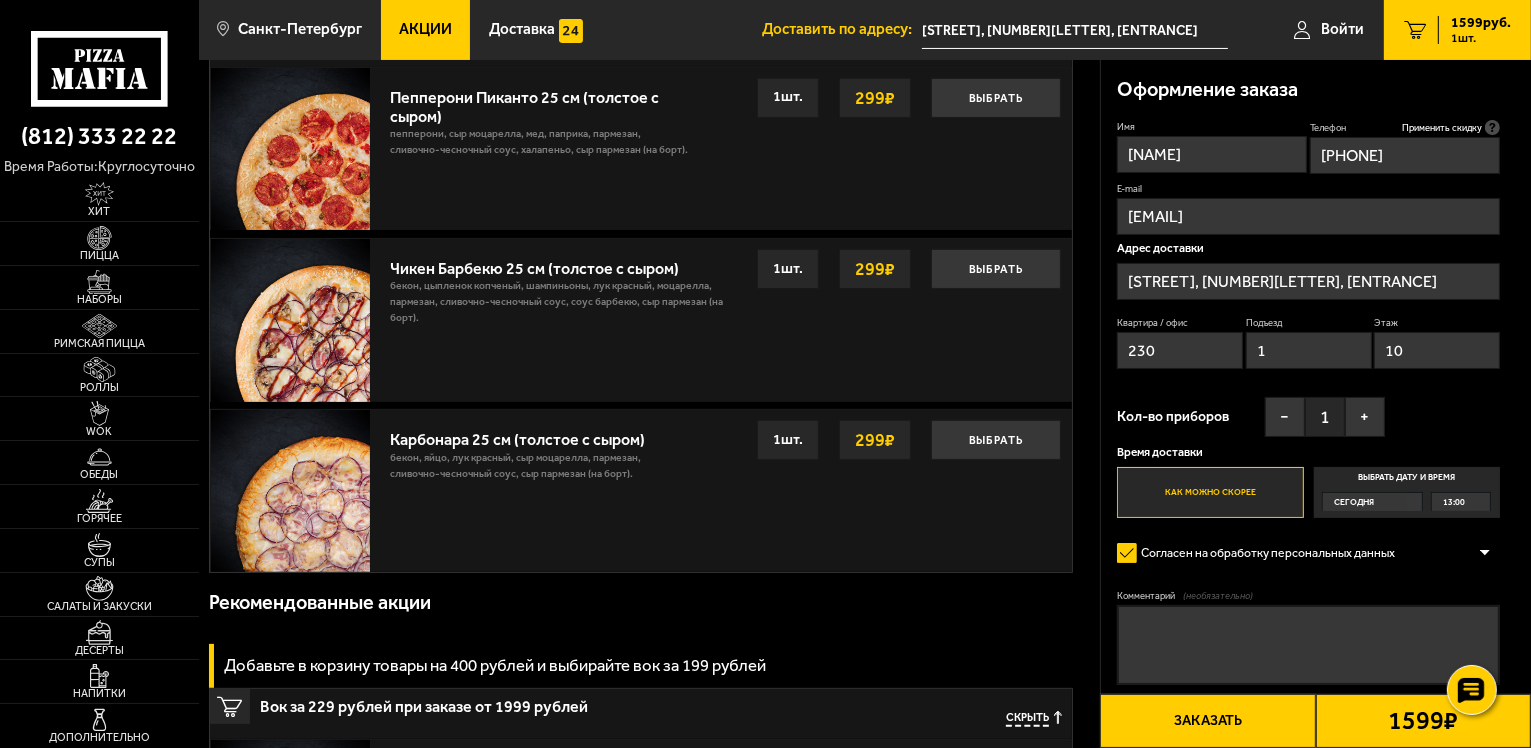 type on "230" 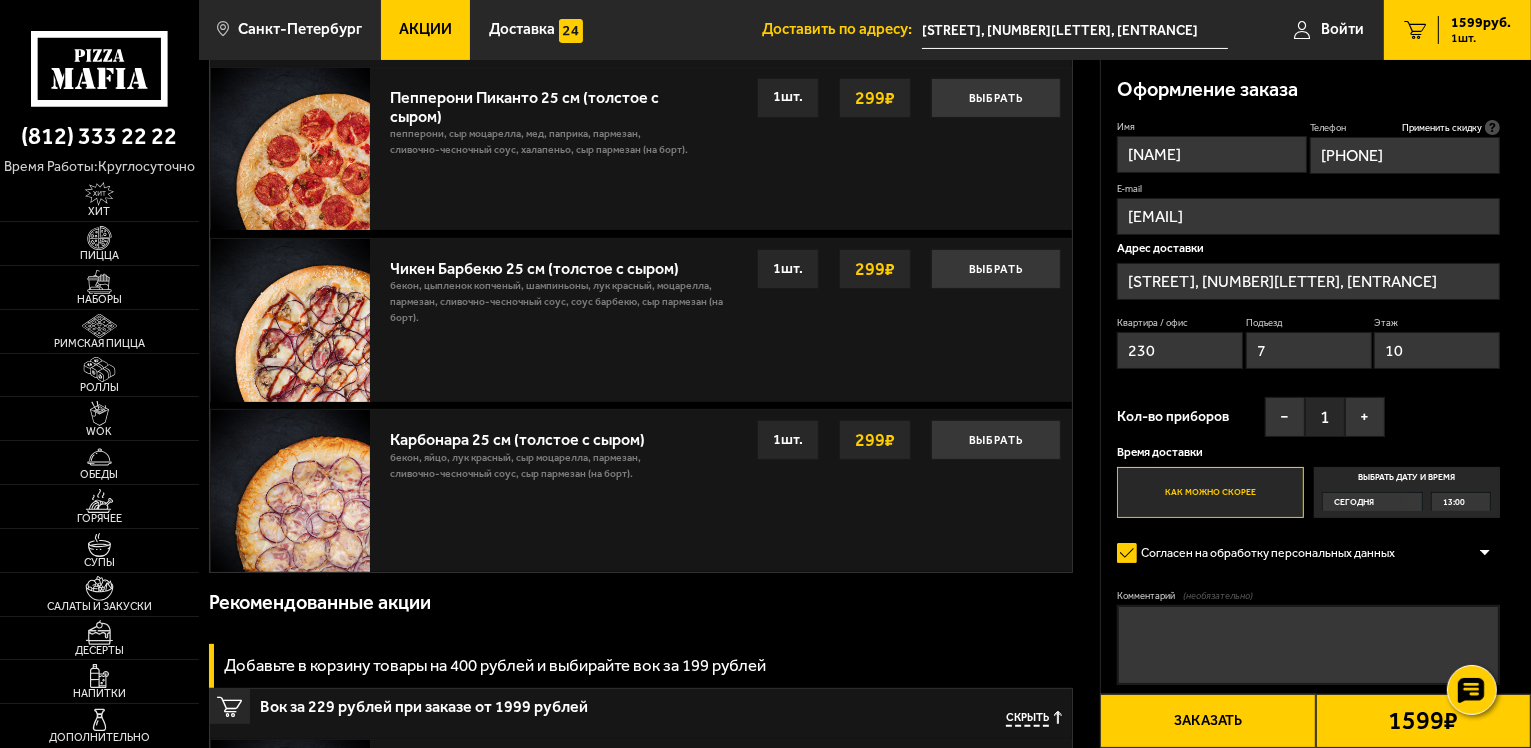 type on "7" 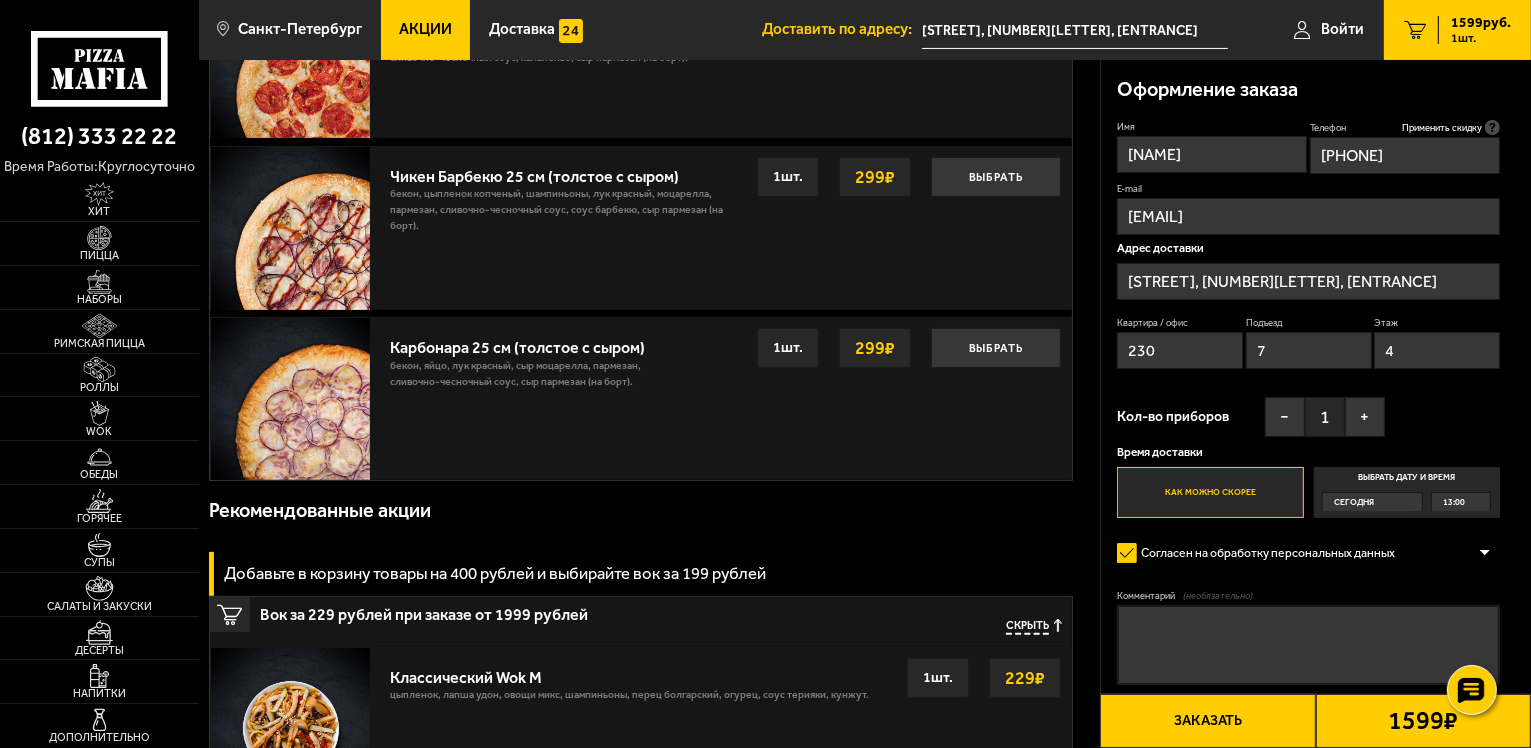 scroll, scrollTop: 500, scrollLeft: 0, axis: vertical 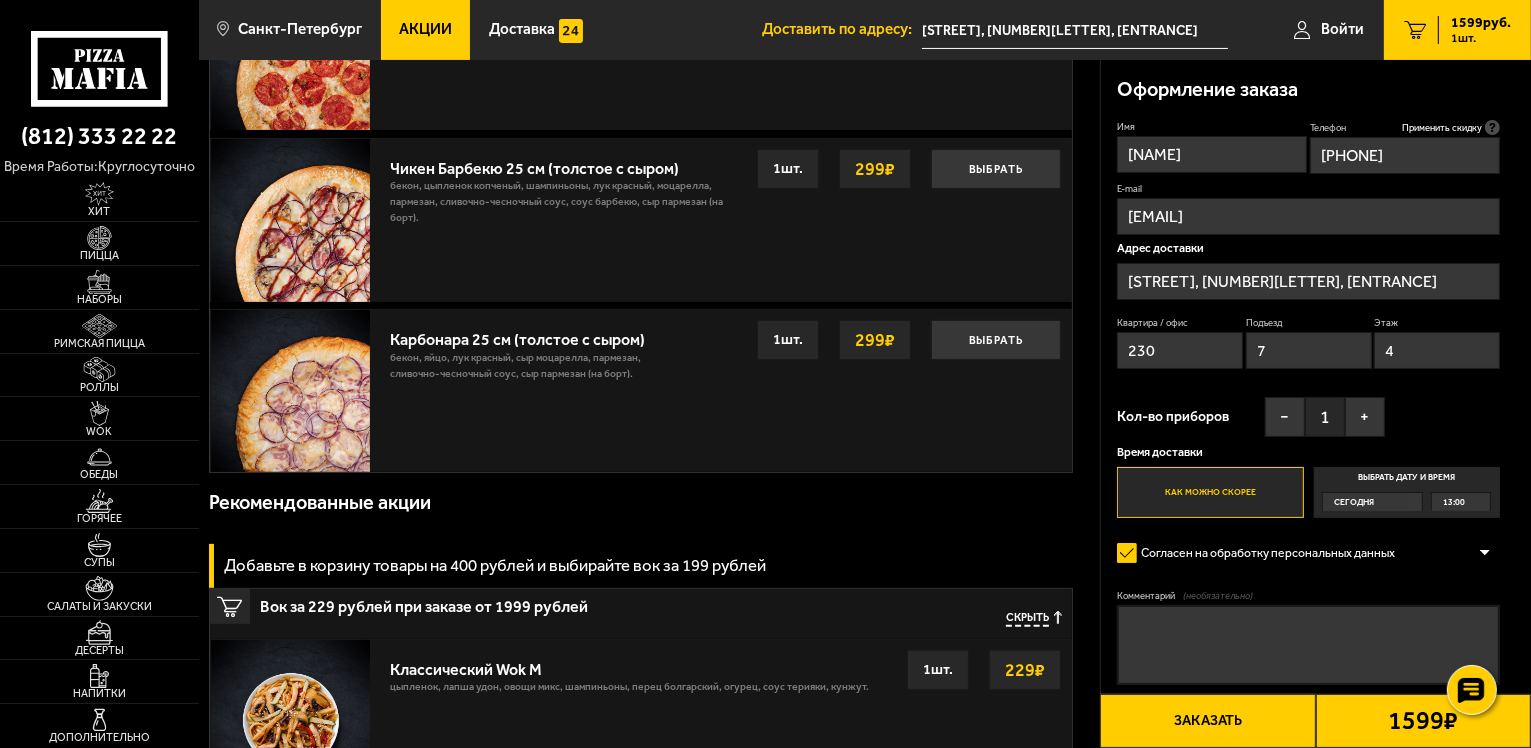type on "4" 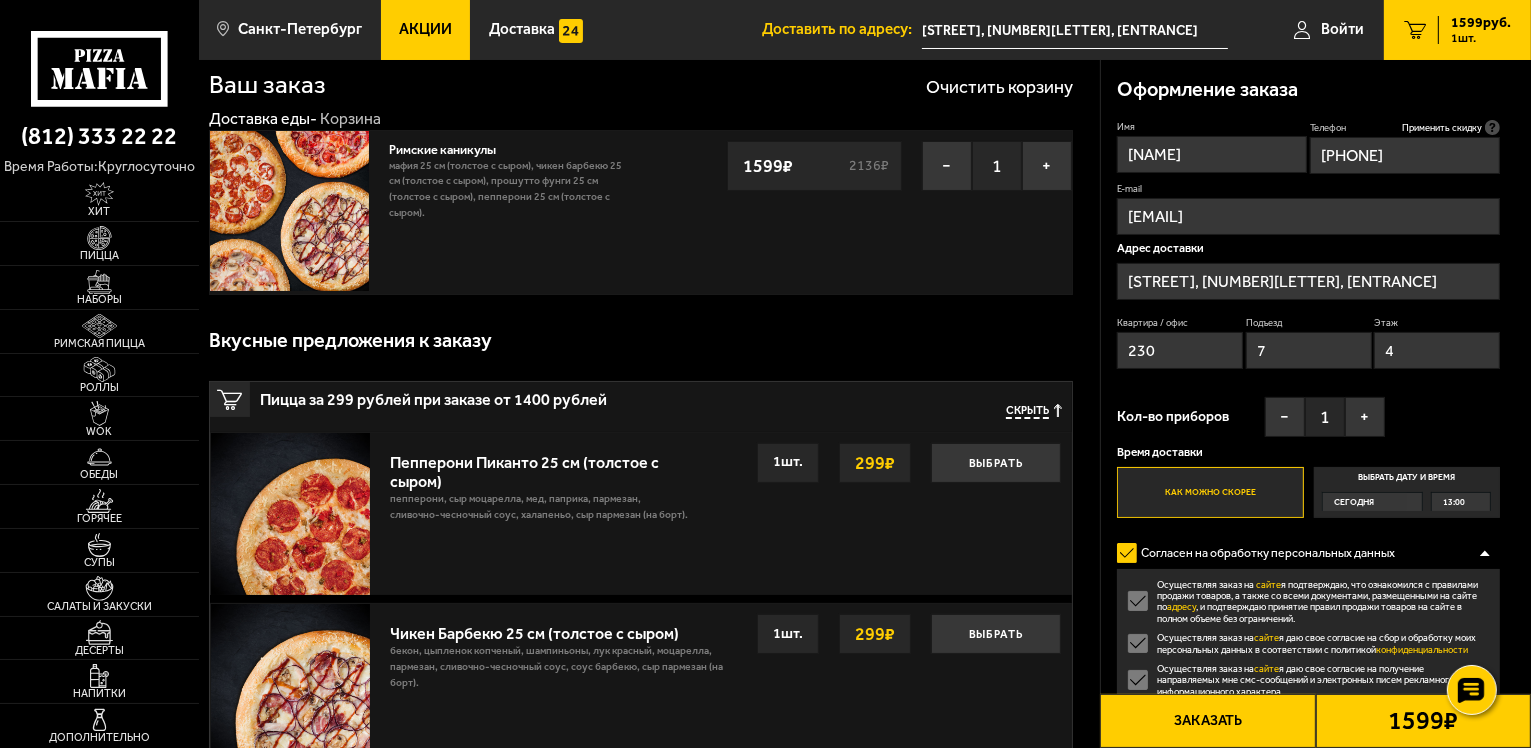 scroll, scrollTop: 0, scrollLeft: 0, axis: both 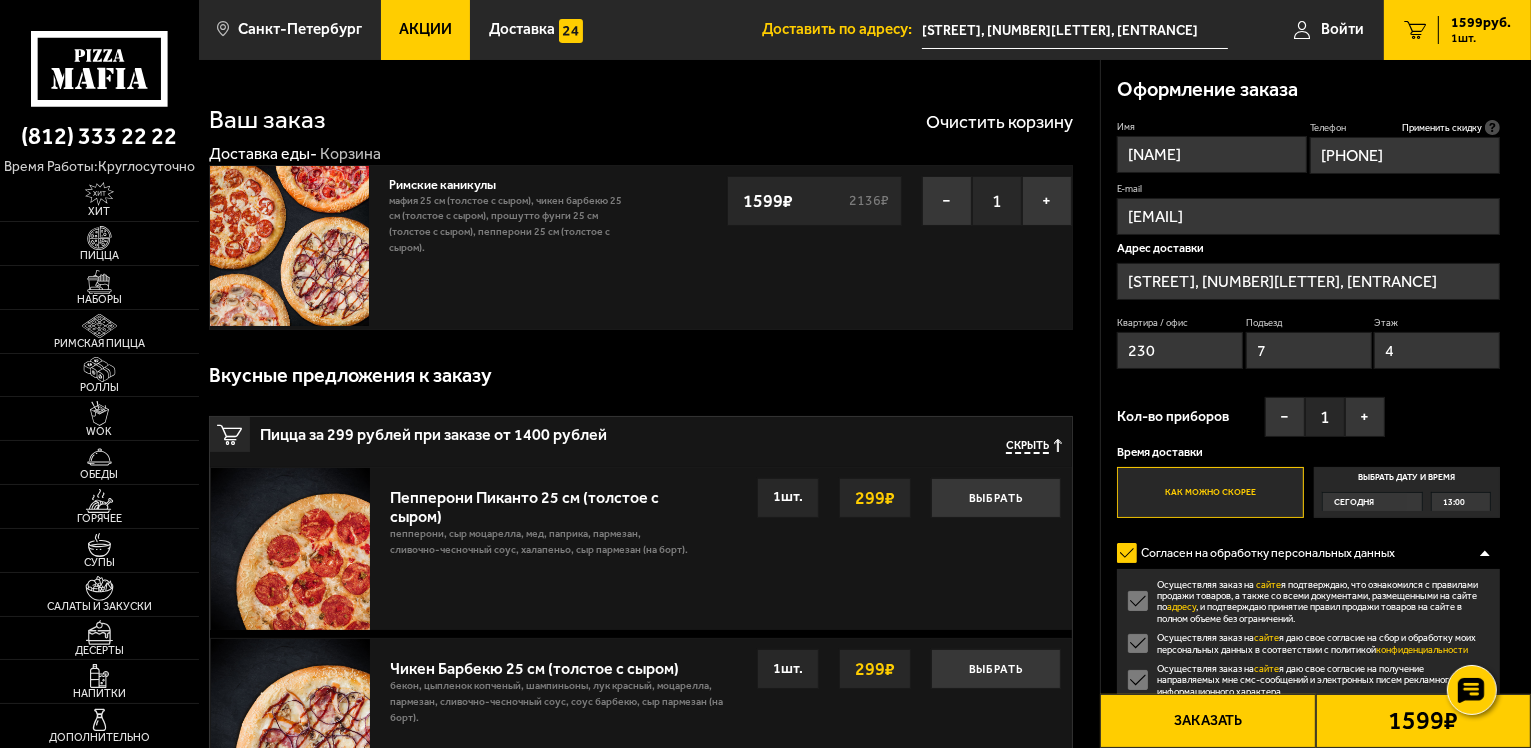 click on "Заказать" at bounding box center [1207, 721] 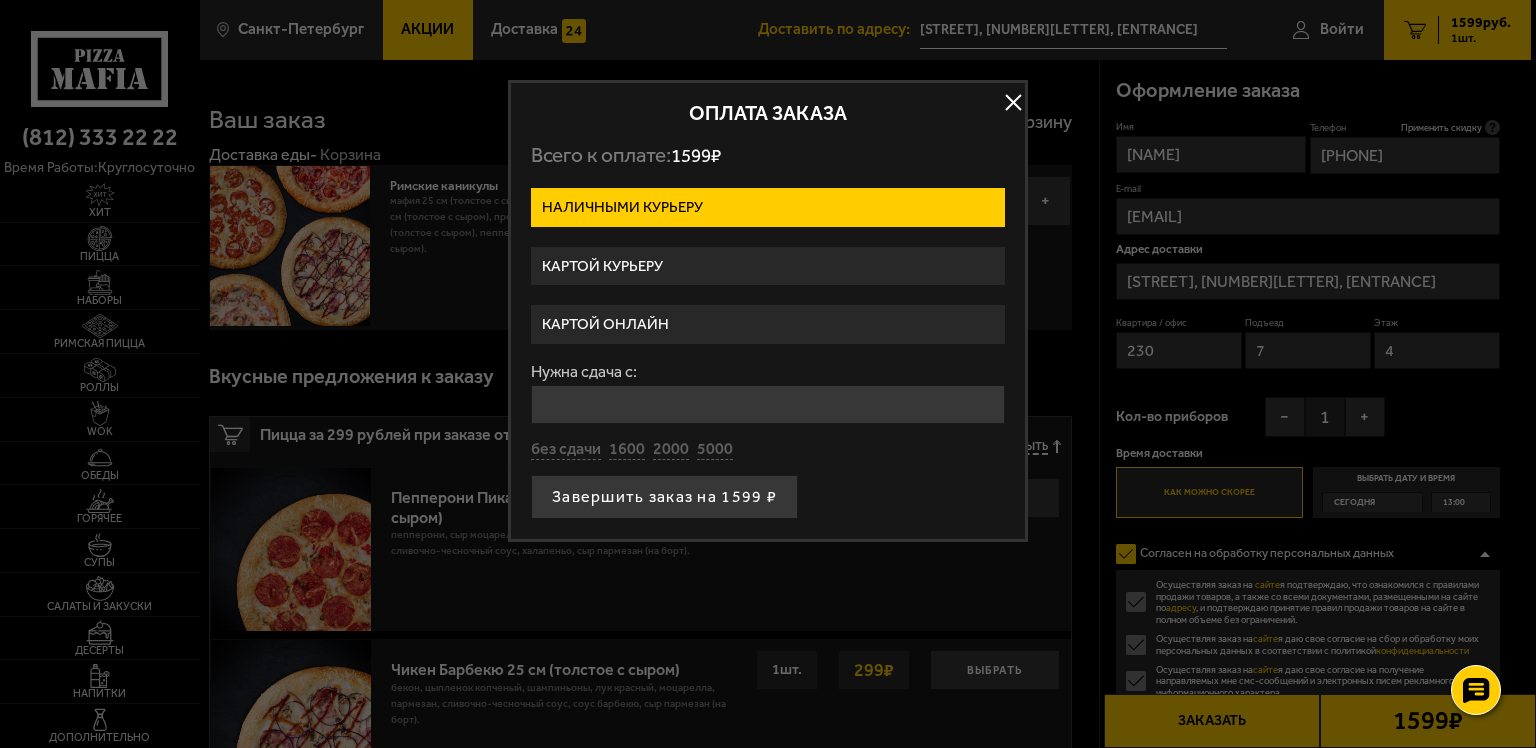 click on "Картой онлайн" at bounding box center (768, 324) 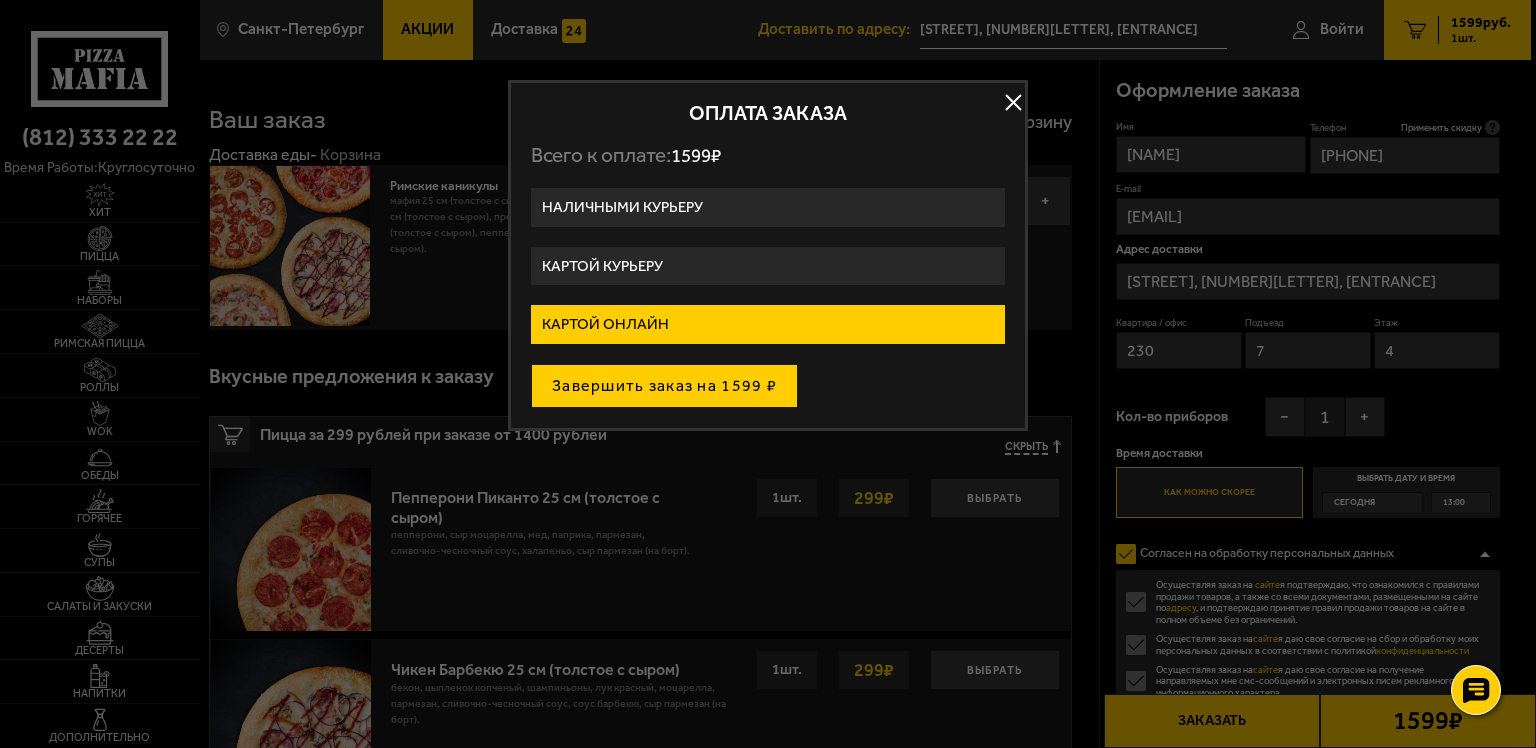 click on "Завершить заказ на 1599 ₽" at bounding box center (664, 386) 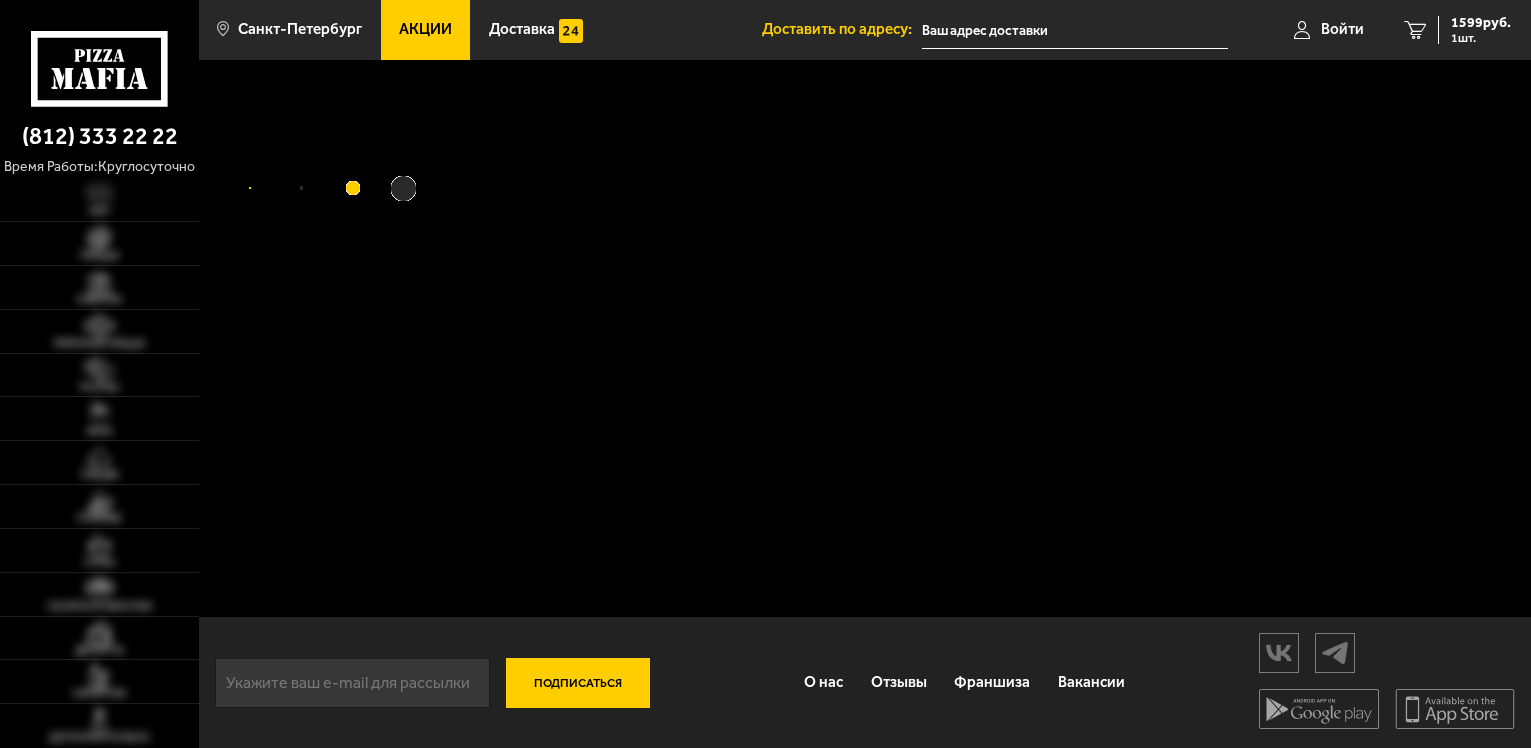 type on "[STREET], [BUILDING_NUMBER]" 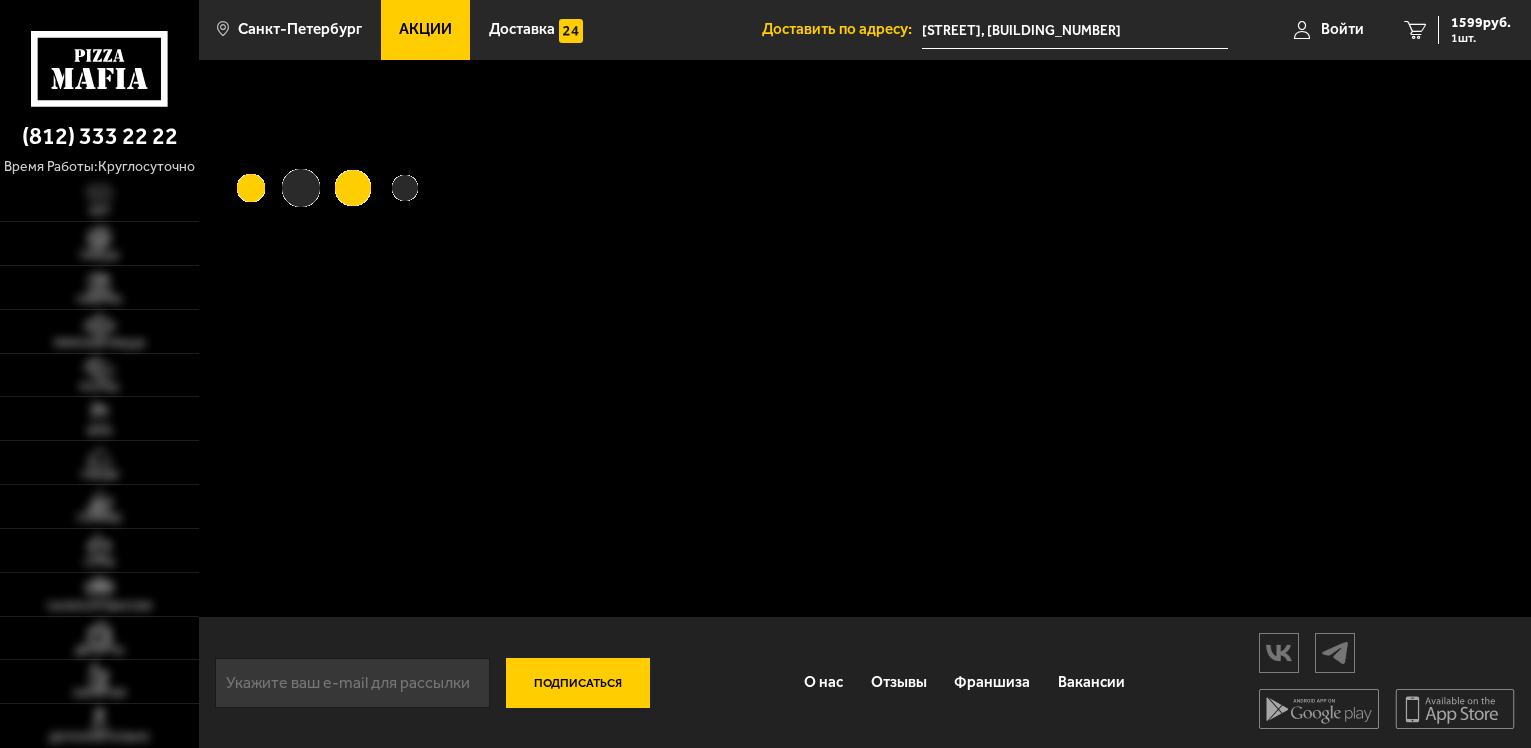 scroll, scrollTop: 0, scrollLeft: 0, axis: both 